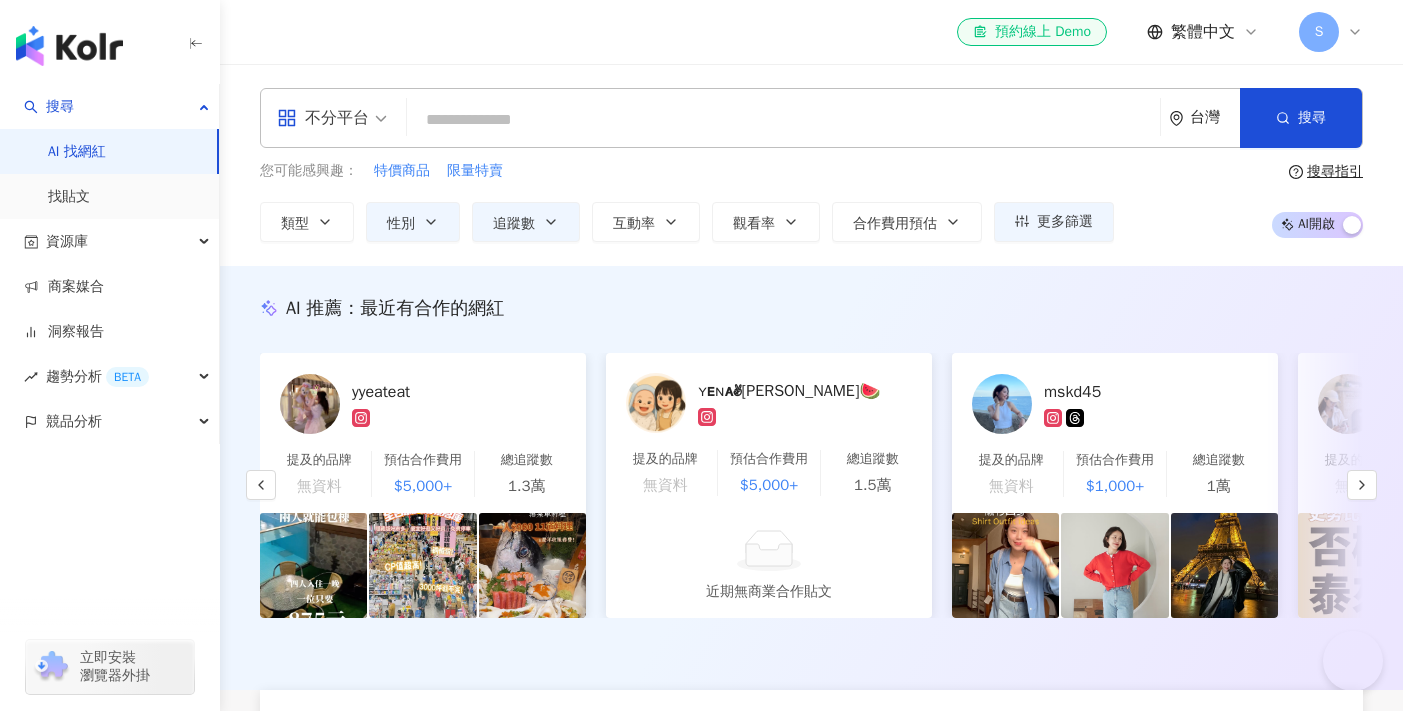 scroll, scrollTop: 1680, scrollLeft: 0, axis: vertical 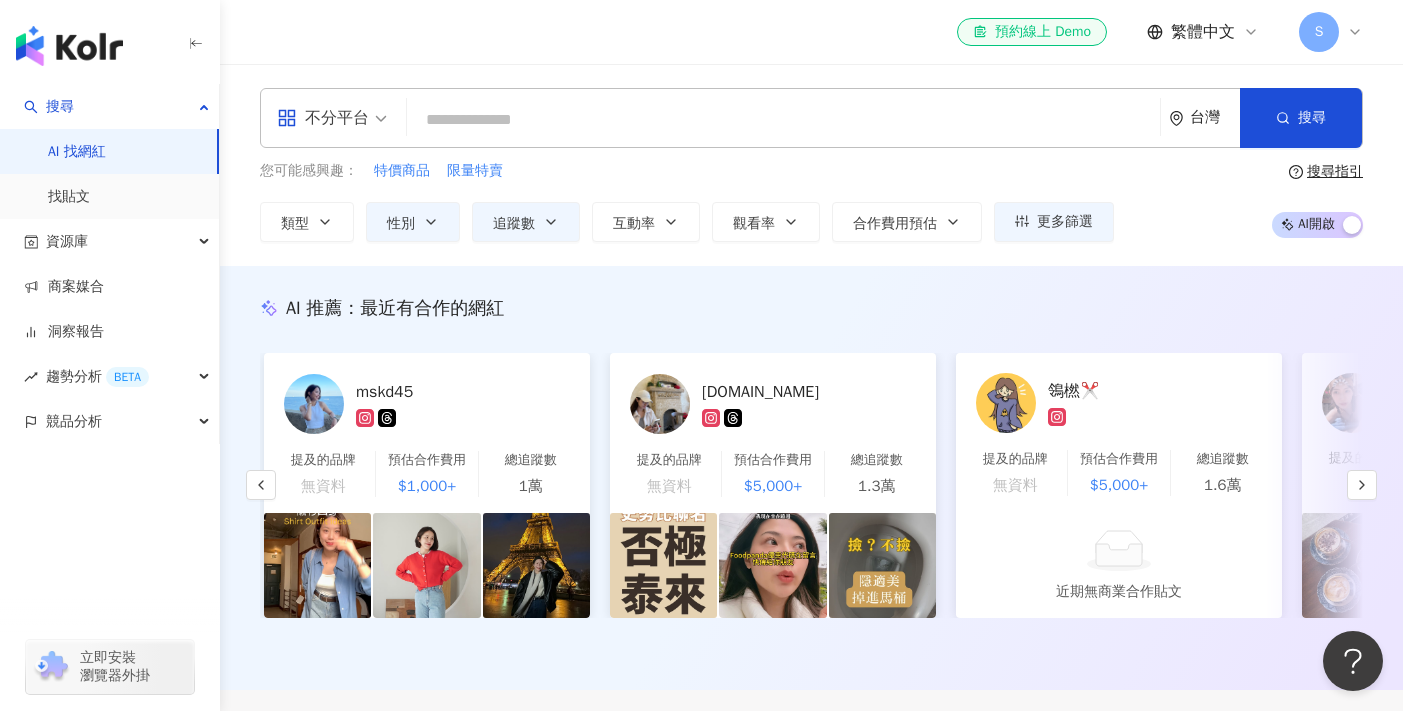 click at bounding box center [783, 120] 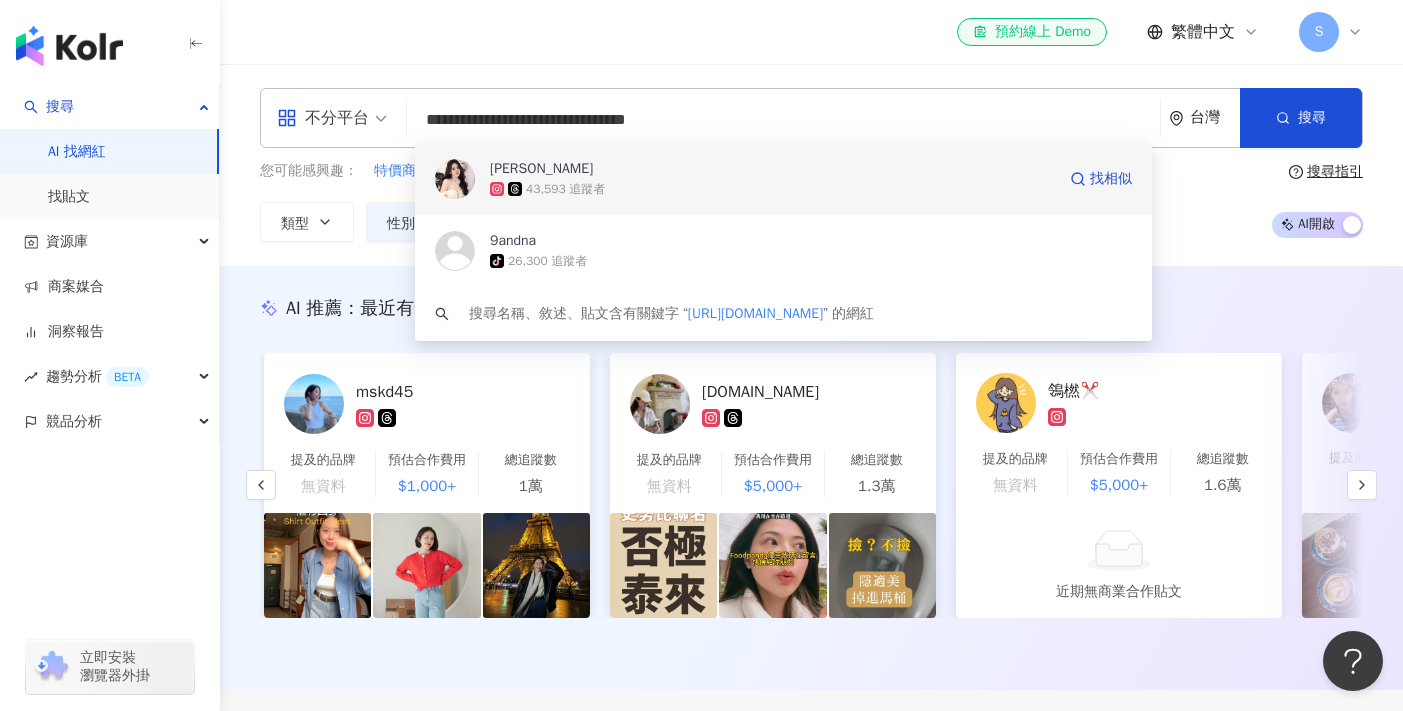 click on "黃娜娜" at bounding box center (767, 169) 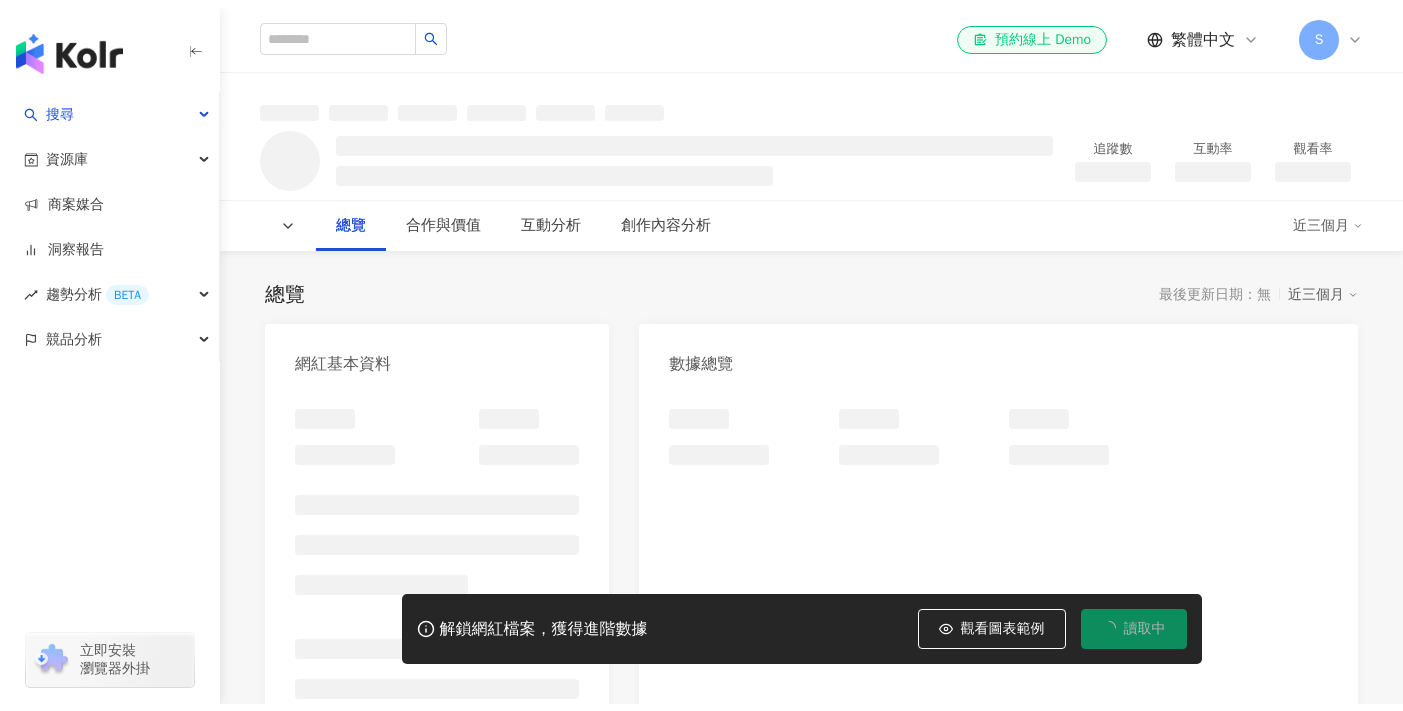 scroll, scrollTop: 0, scrollLeft: 0, axis: both 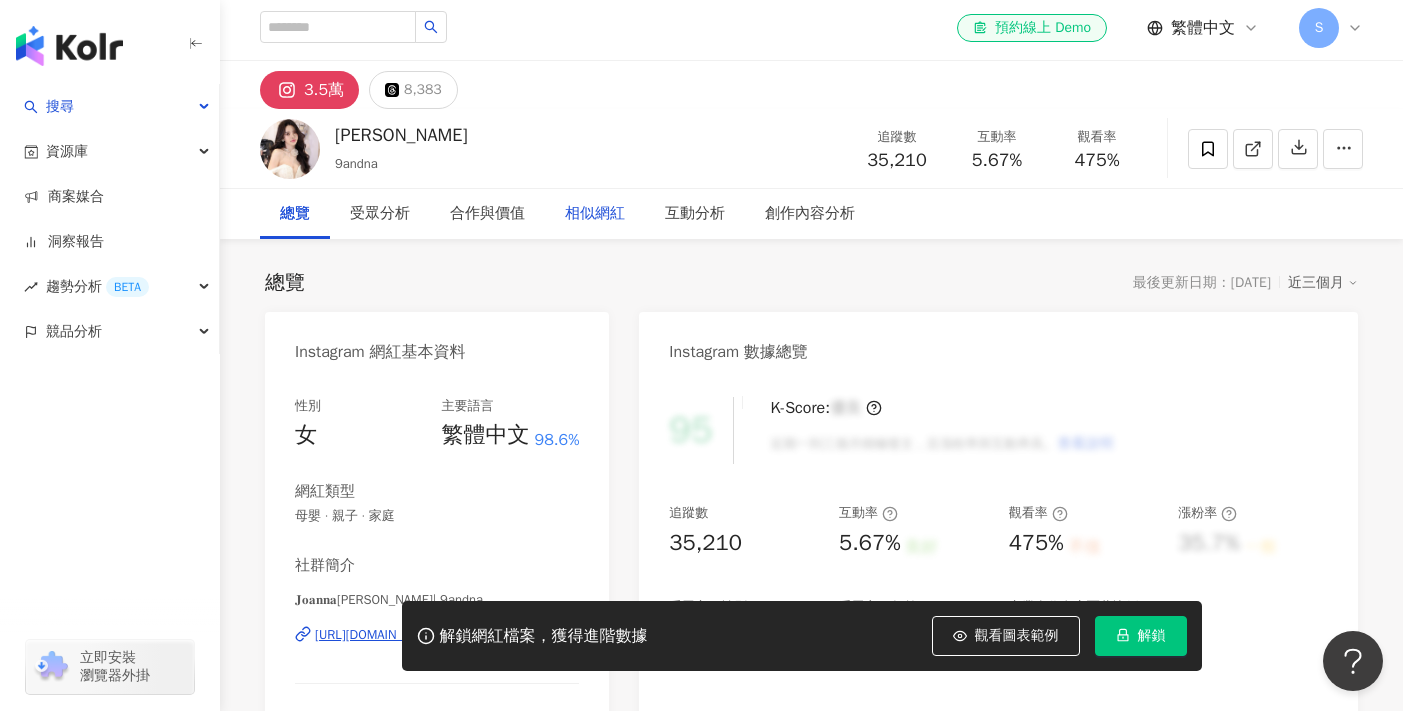 click on "相似網紅" at bounding box center [595, 214] 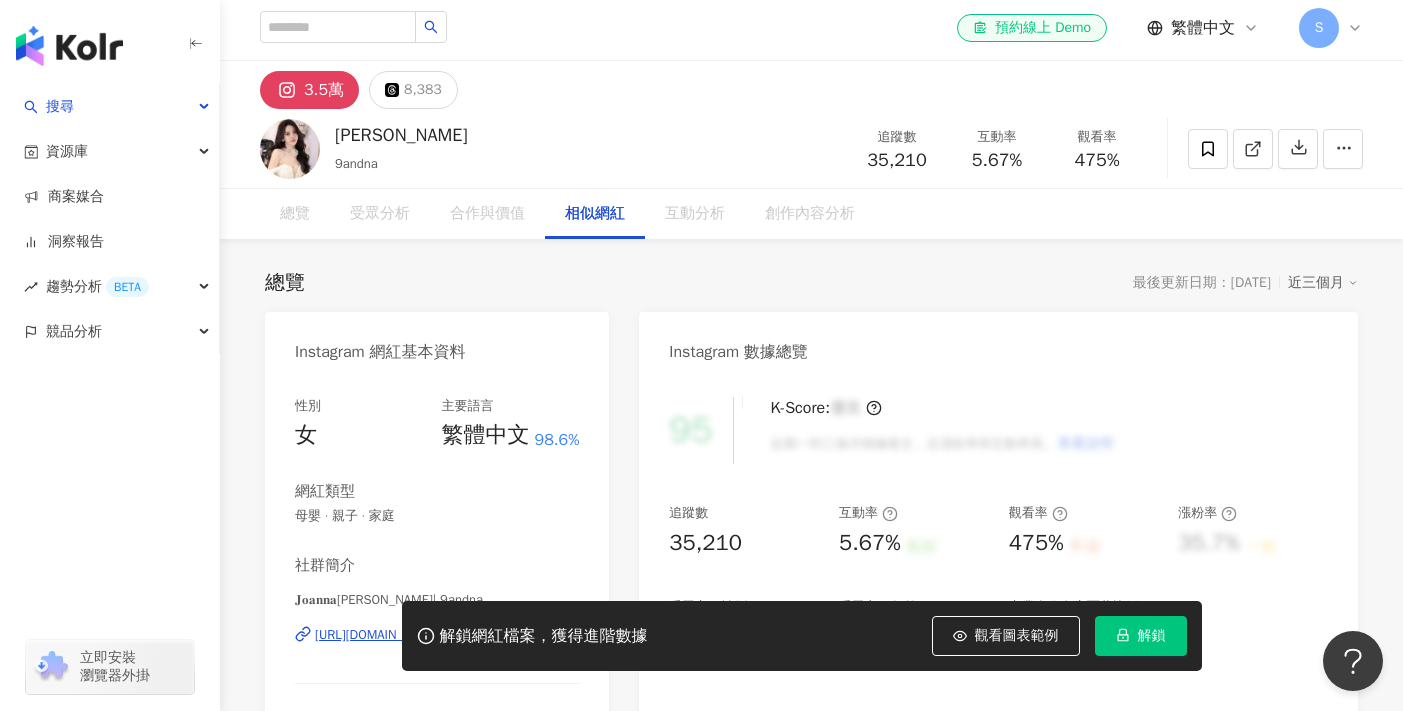 scroll, scrollTop: 3192, scrollLeft: 0, axis: vertical 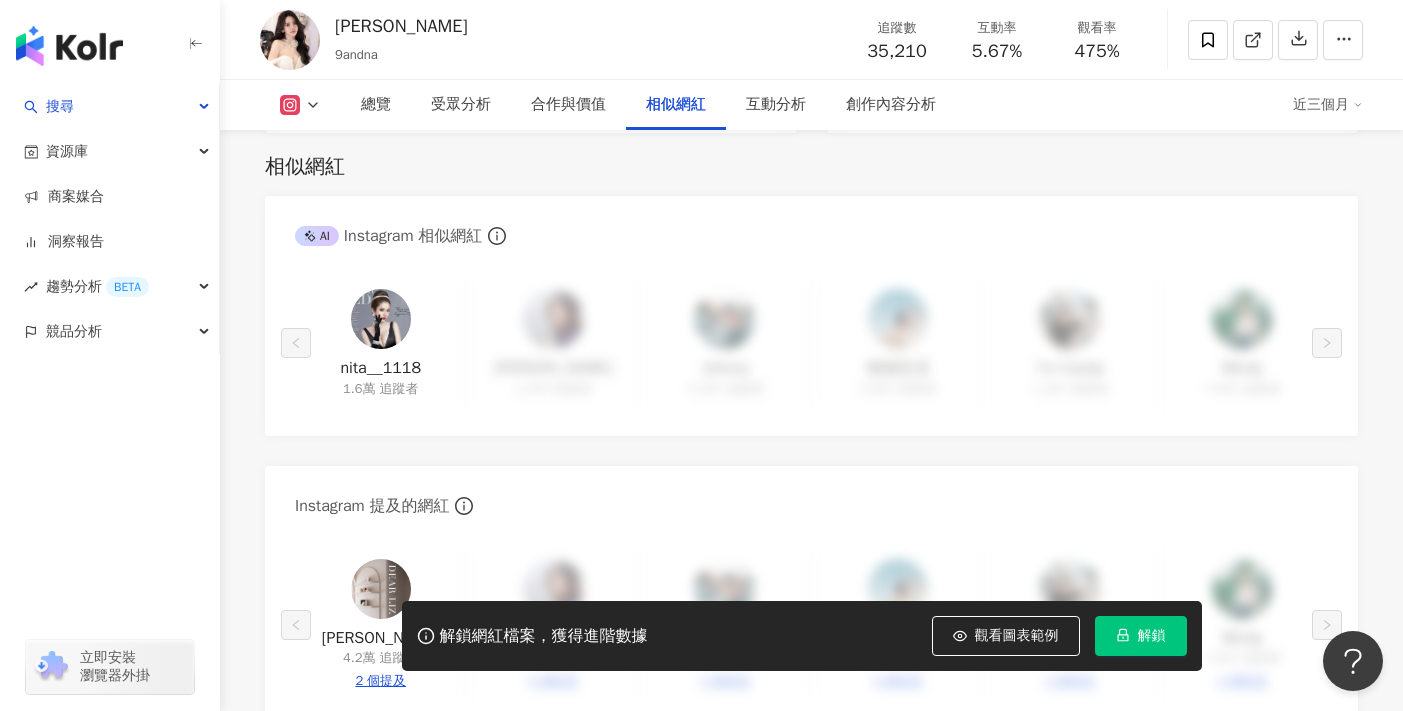 click 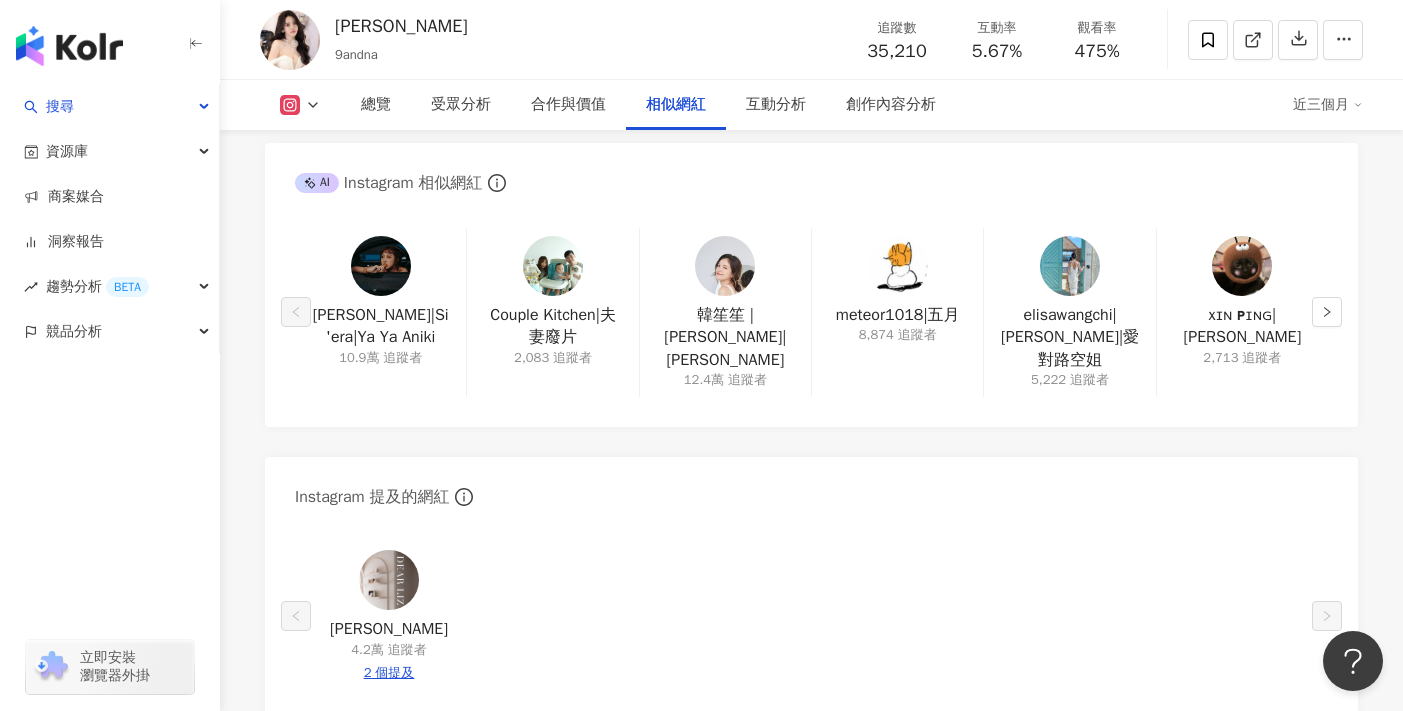 scroll, scrollTop: 3141, scrollLeft: 0, axis: vertical 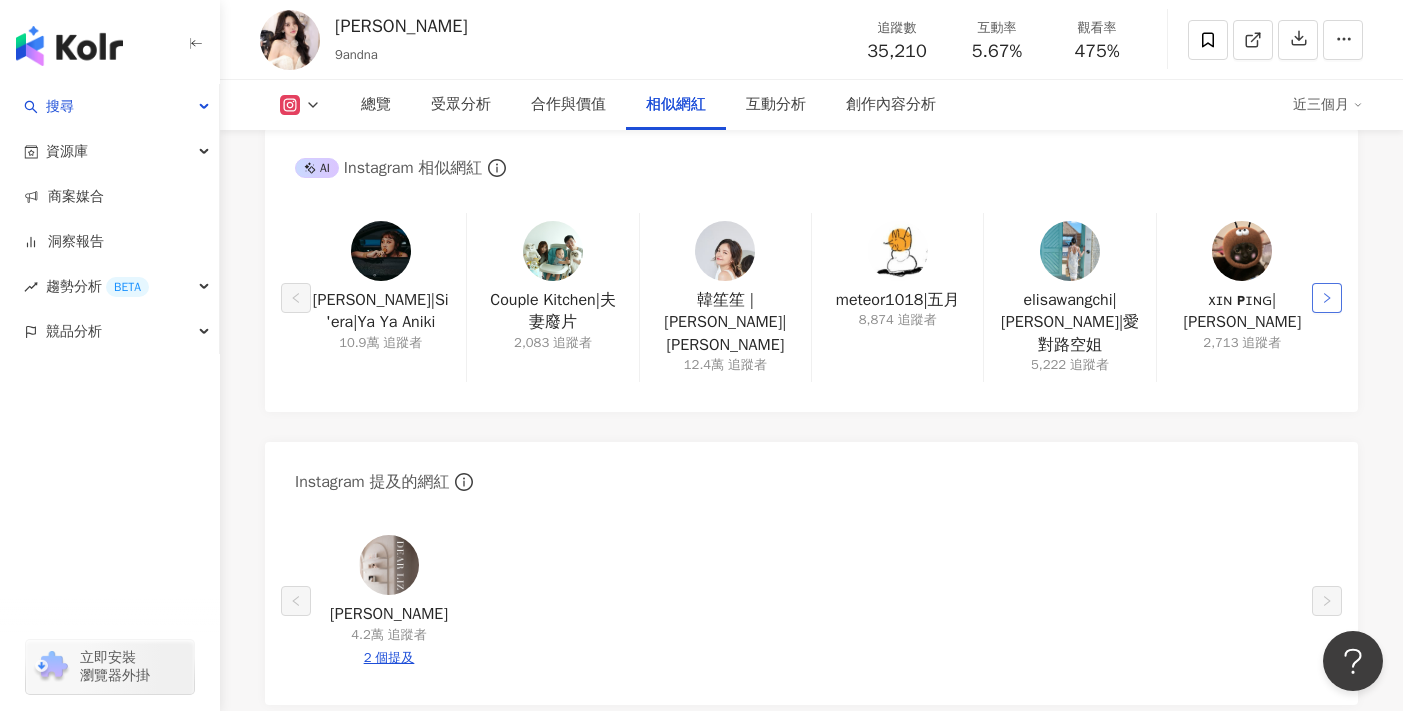 click at bounding box center (1327, 298) 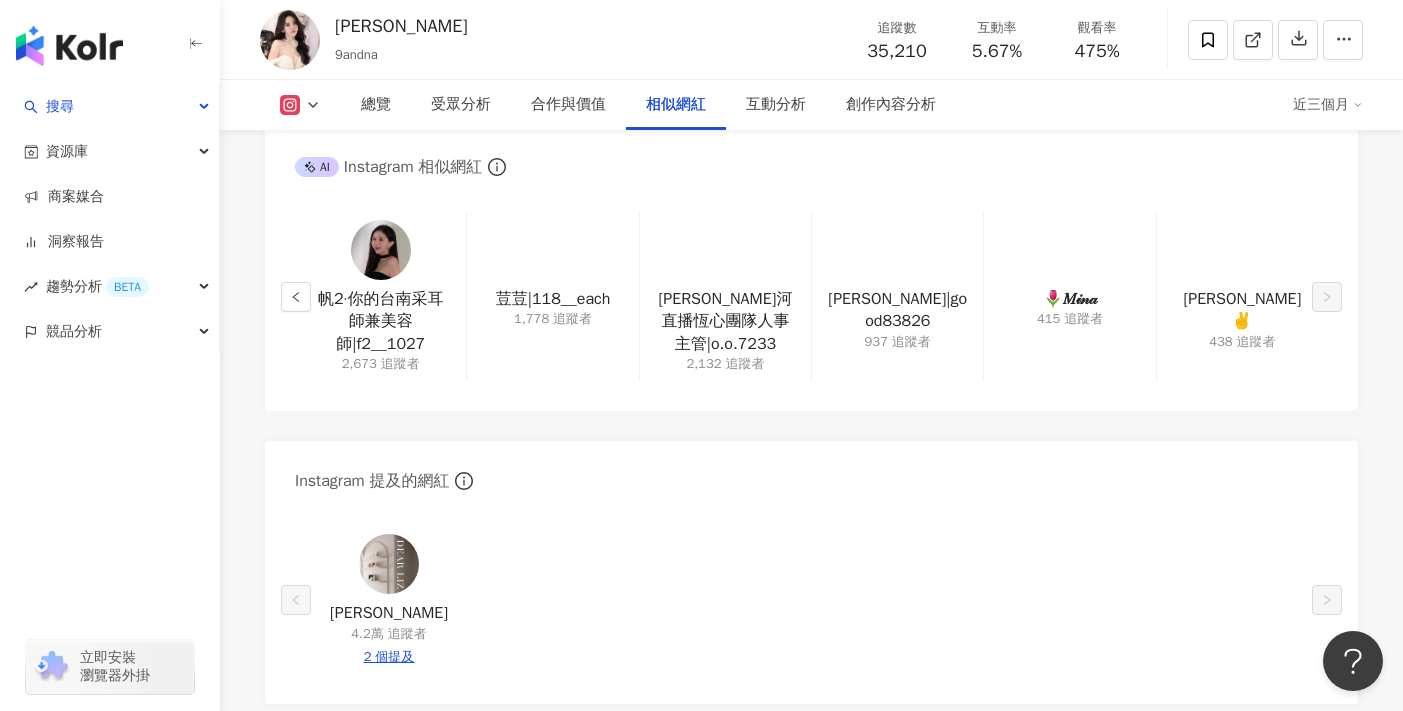 scroll, scrollTop: 3025, scrollLeft: 0, axis: vertical 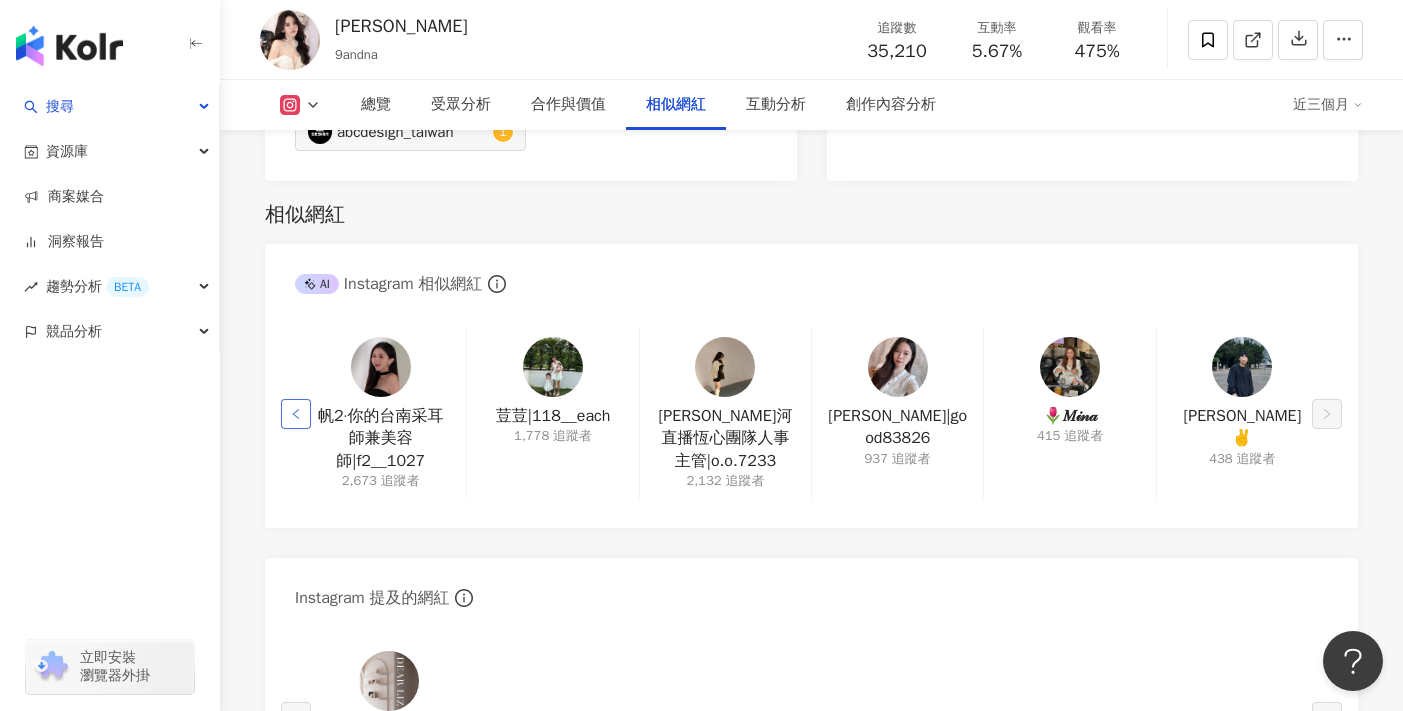 click 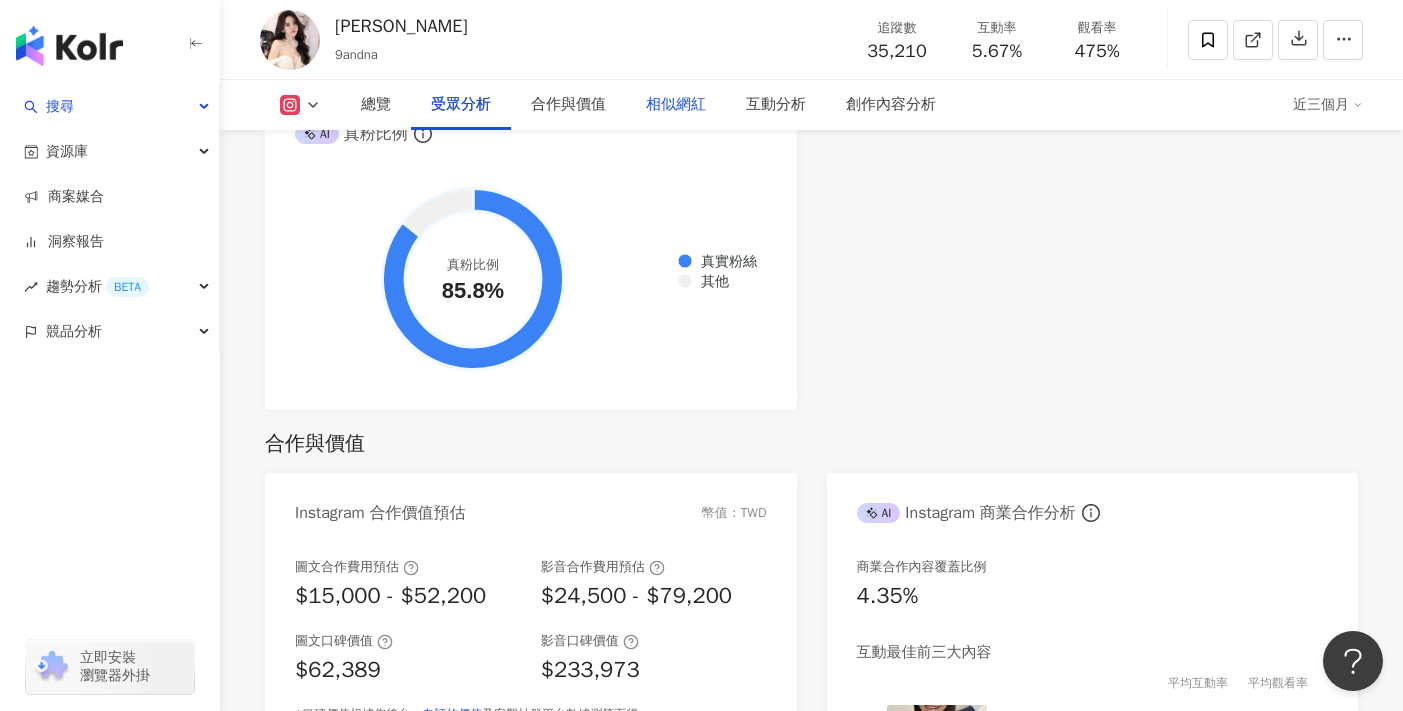 click on "相似網紅" at bounding box center [676, 105] 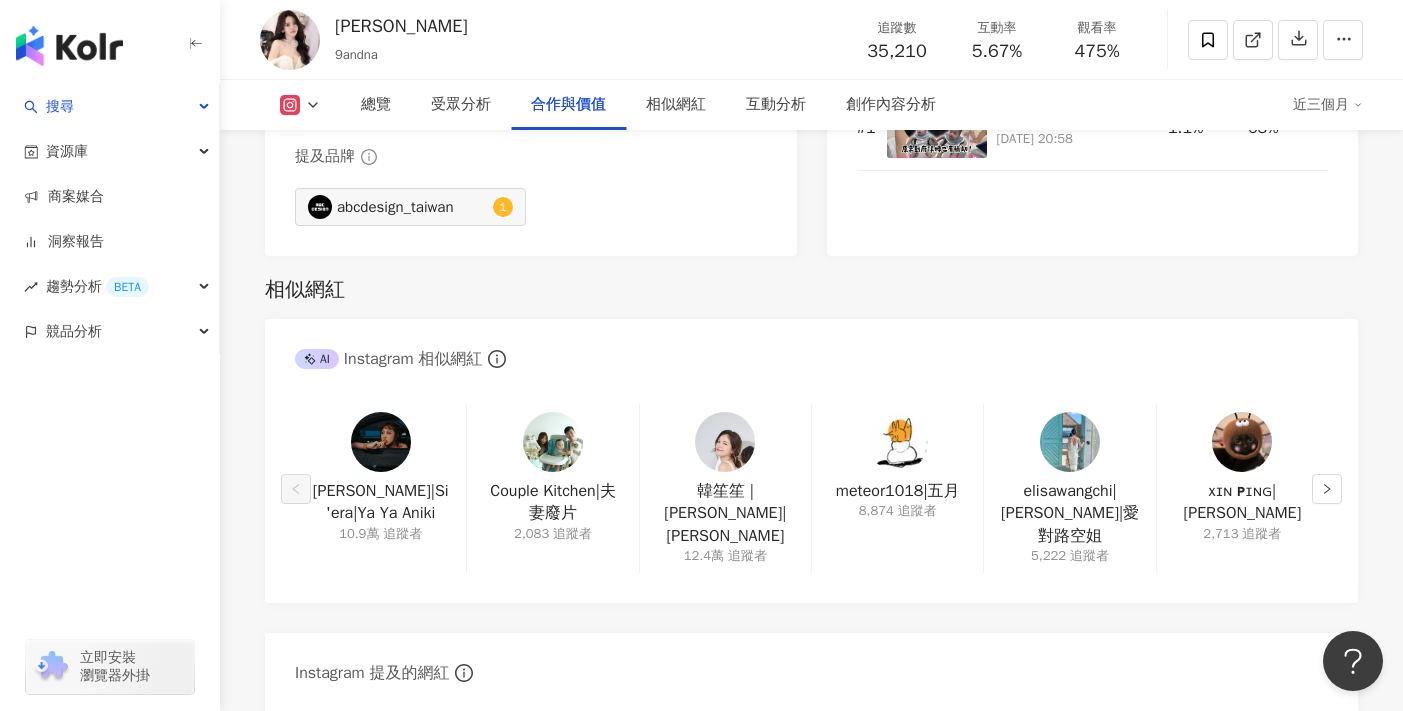 scroll, scrollTop: 2535, scrollLeft: 0, axis: vertical 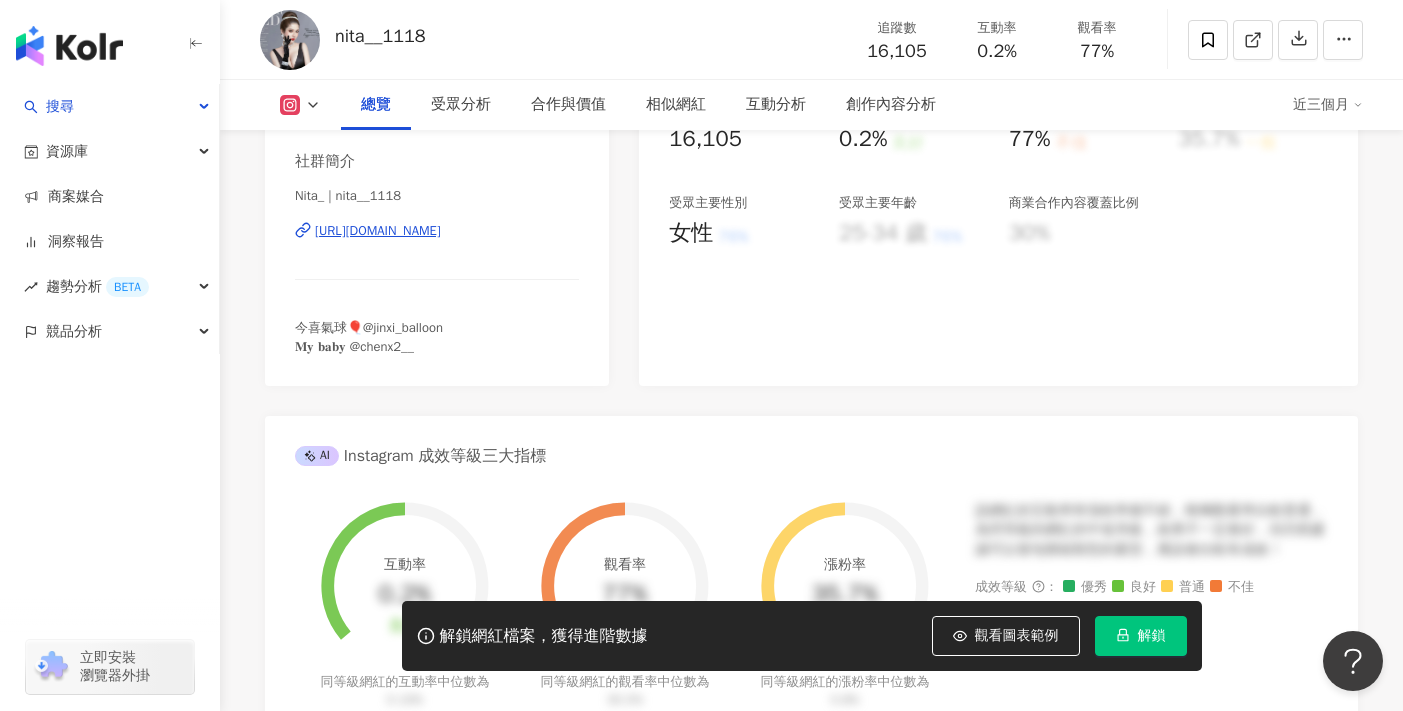 click on "[URL][DOMAIN_NAME]" at bounding box center (378, 231) 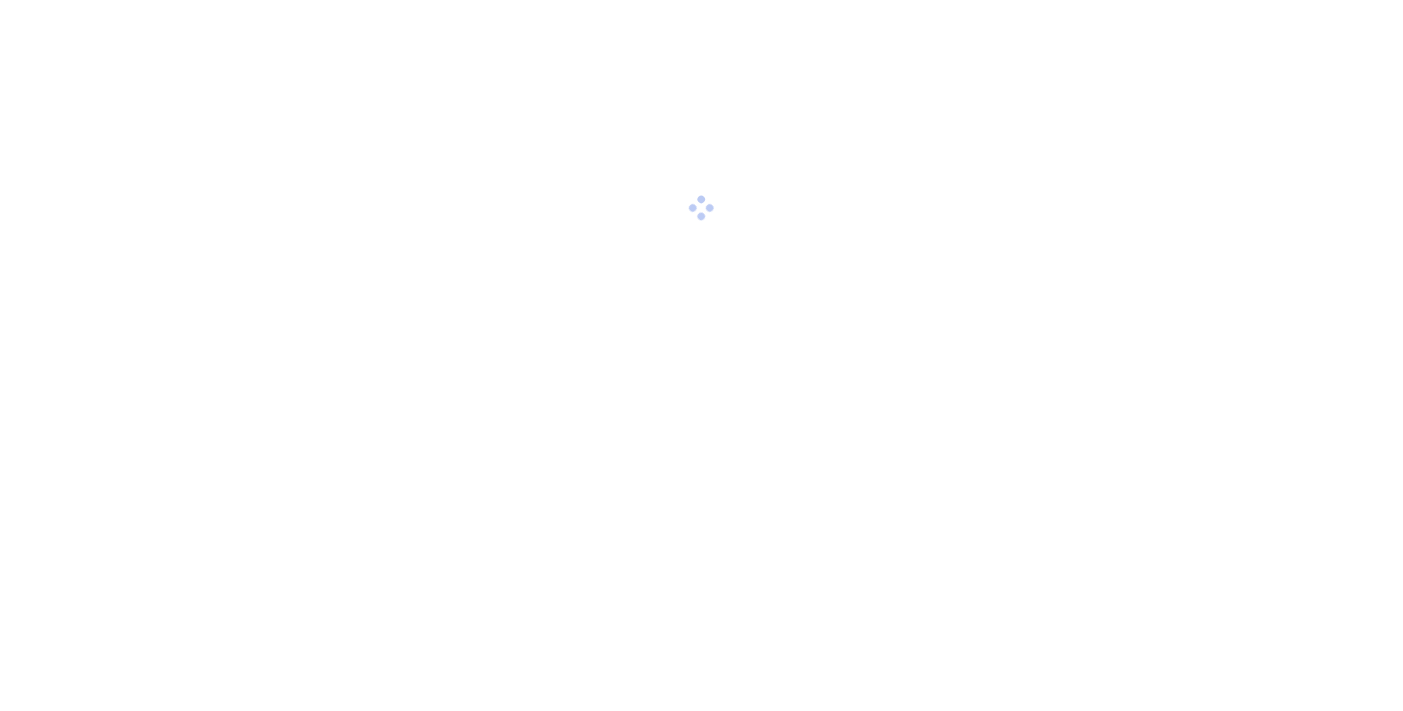 scroll, scrollTop: 0, scrollLeft: 0, axis: both 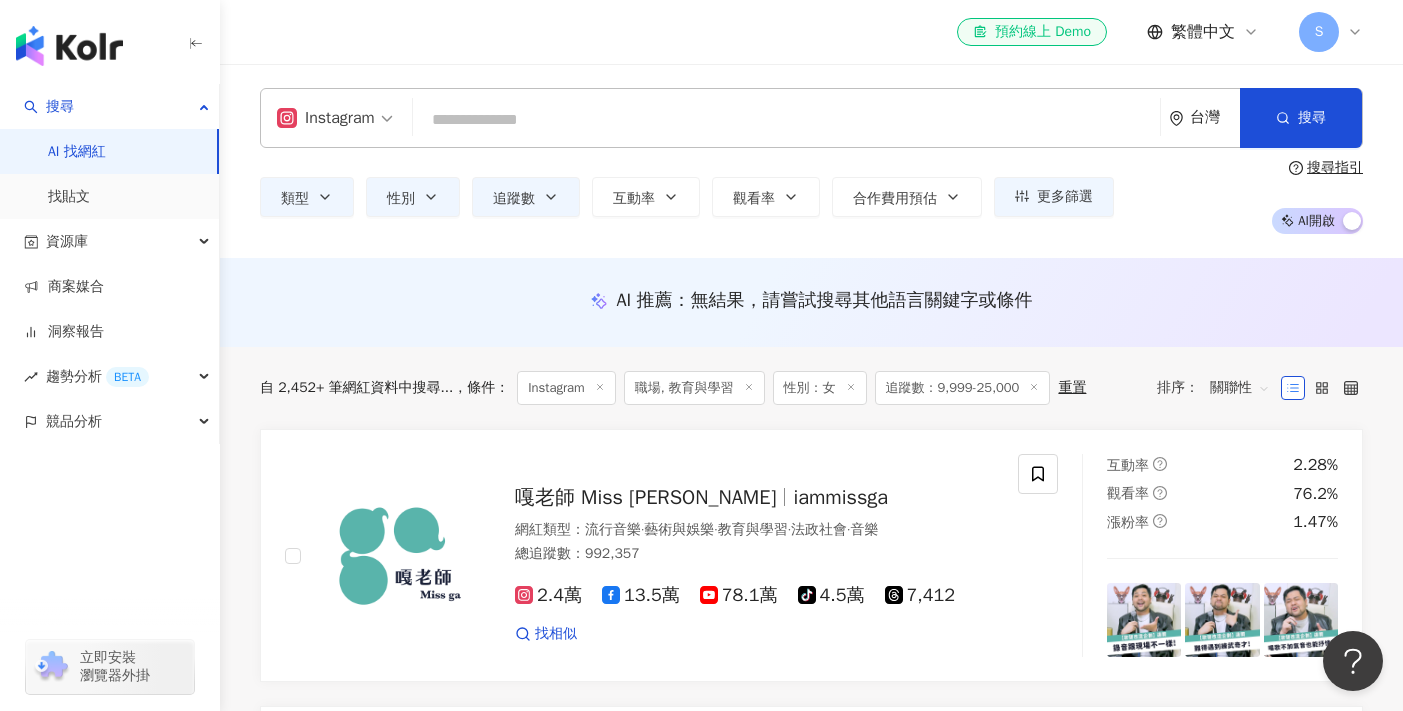 click on "Instagram 台灣 搜尋" at bounding box center (811, 118) 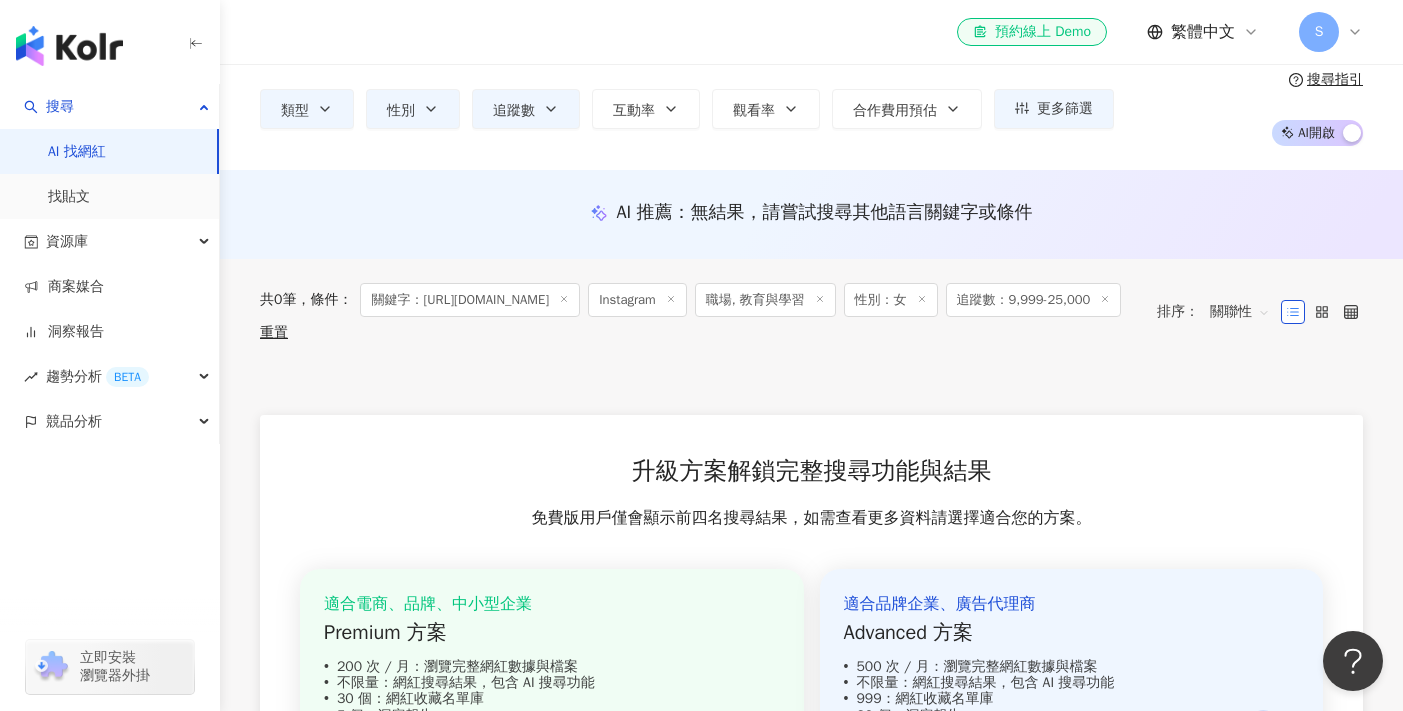 scroll, scrollTop: 0, scrollLeft: 0, axis: both 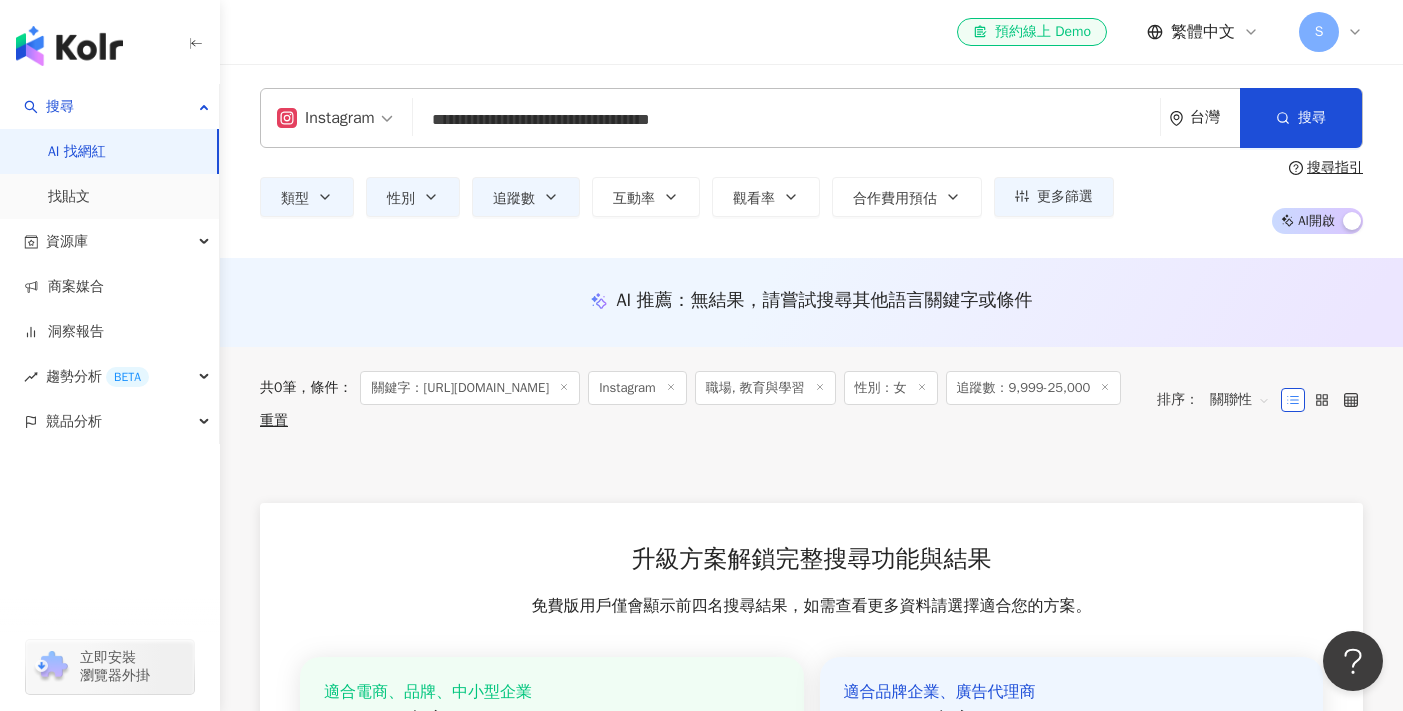 click on "**********" at bounding box center [786, 120] 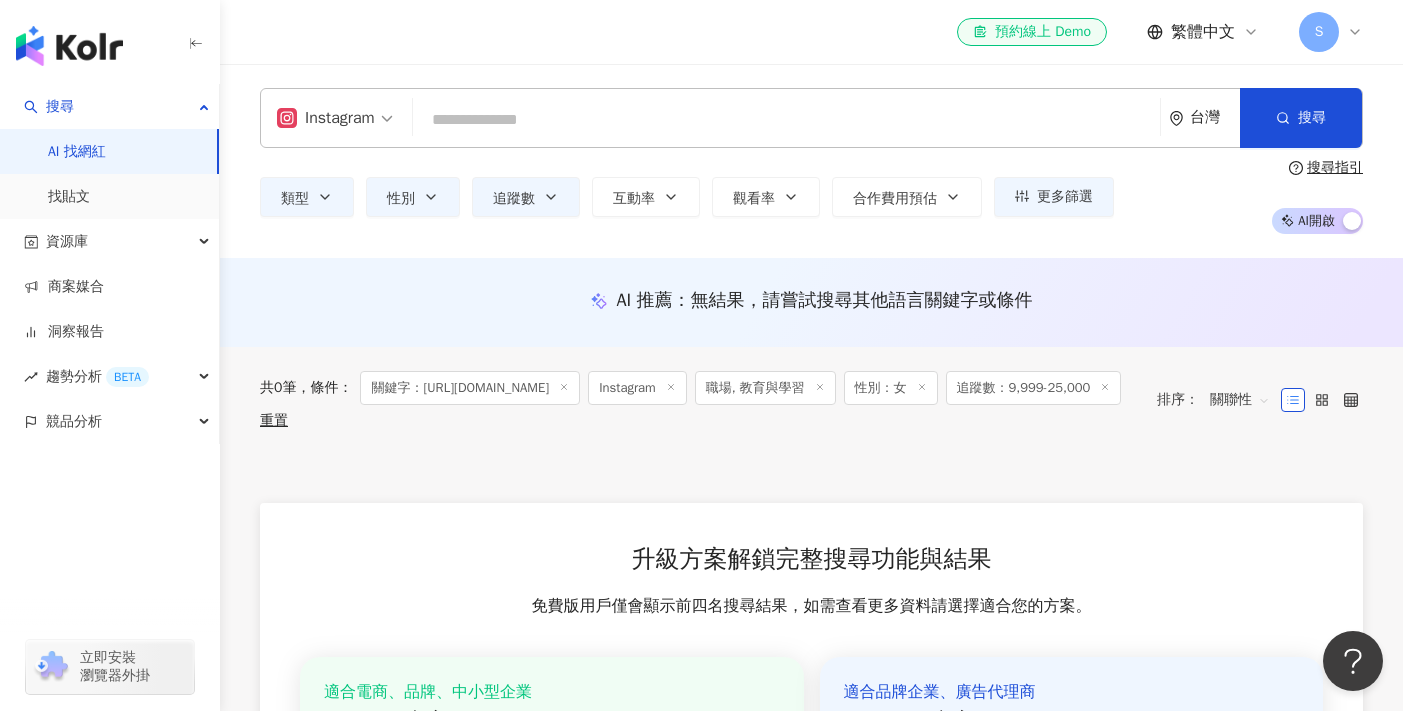 click at bounding box center [786, 120] 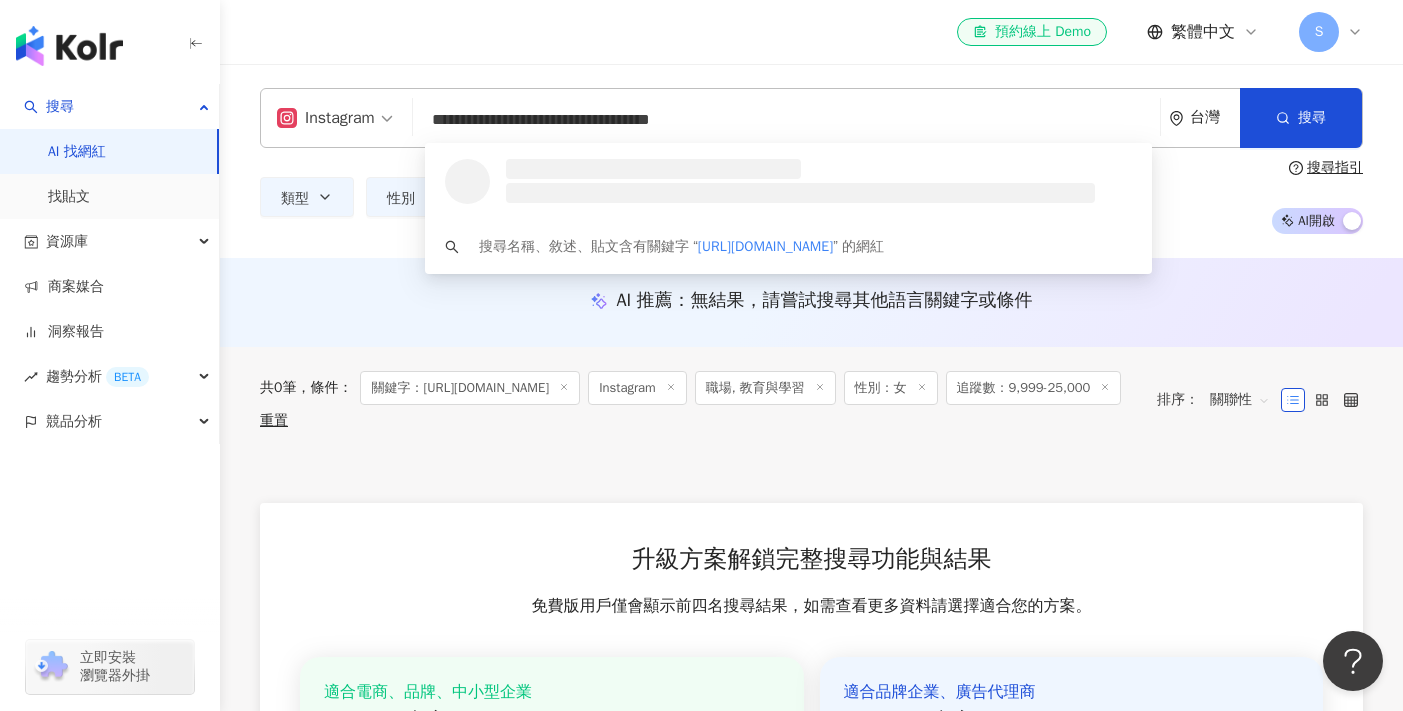 click on "**********" at bounding box center (786, 120) 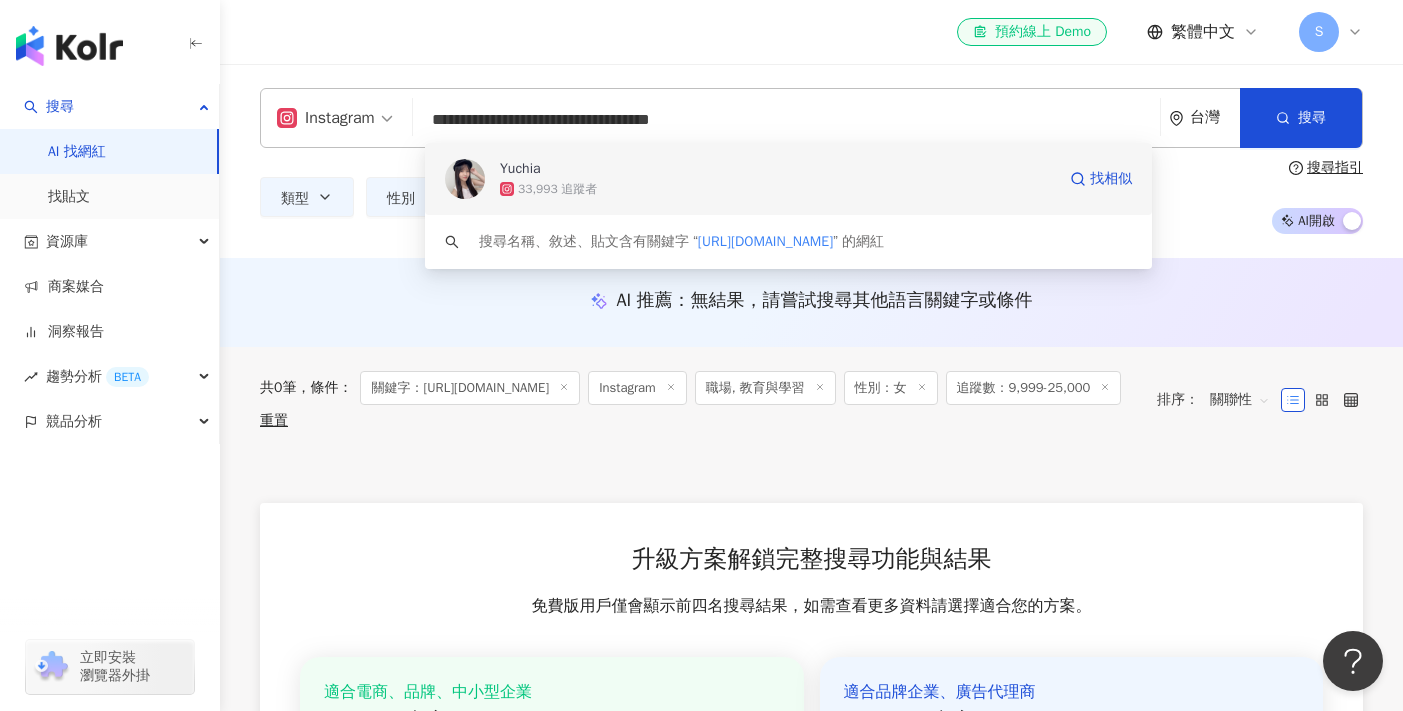 click on "Yuchia" at bounding box center (520, 169) 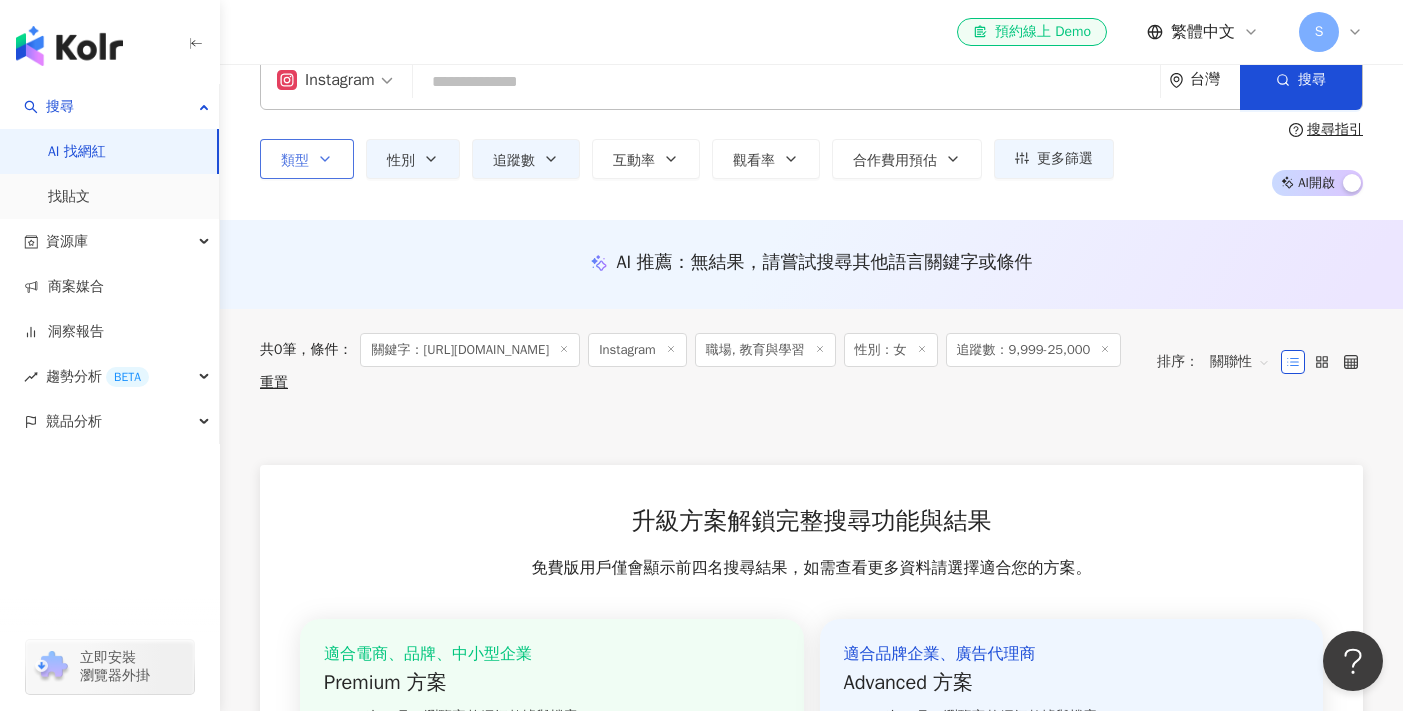 scroll, scrollTop: 40, scrollLeft: 0, axis: vertical 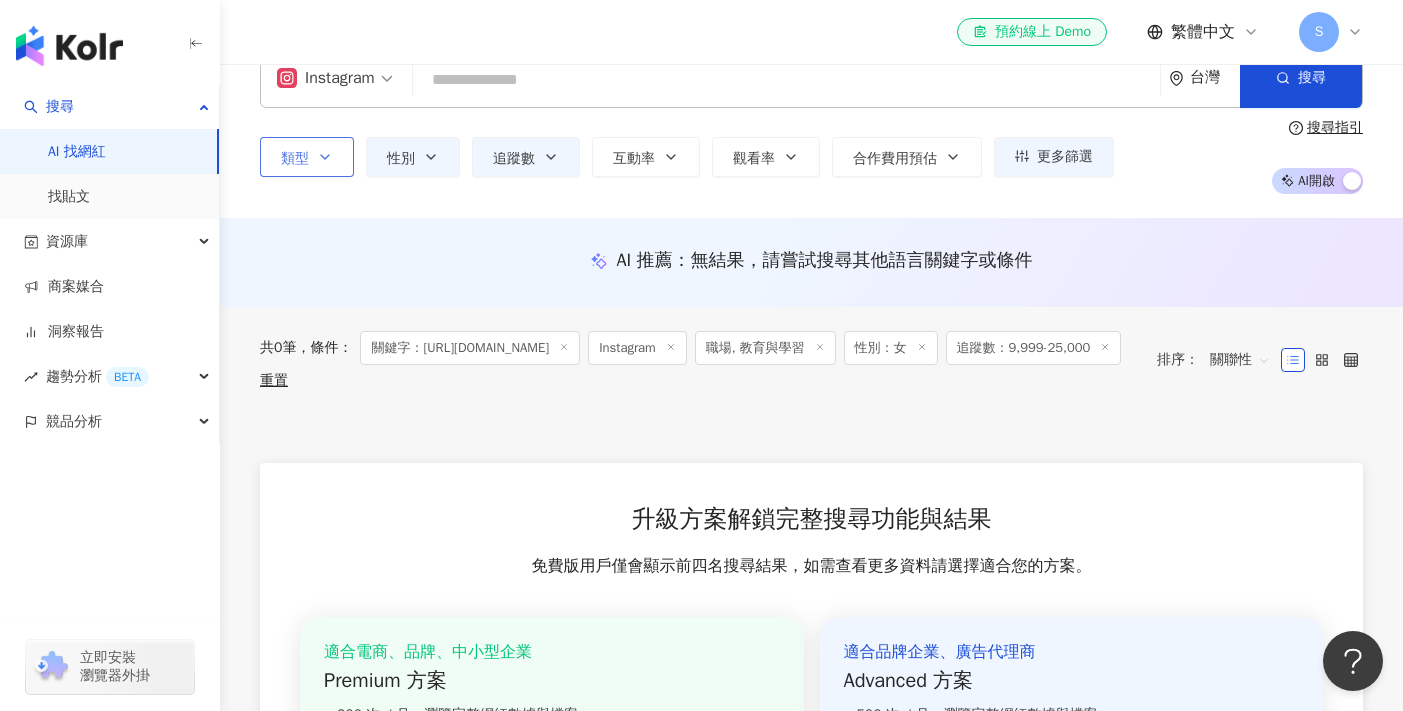 click on "類型" at bounding box center [295, 159] 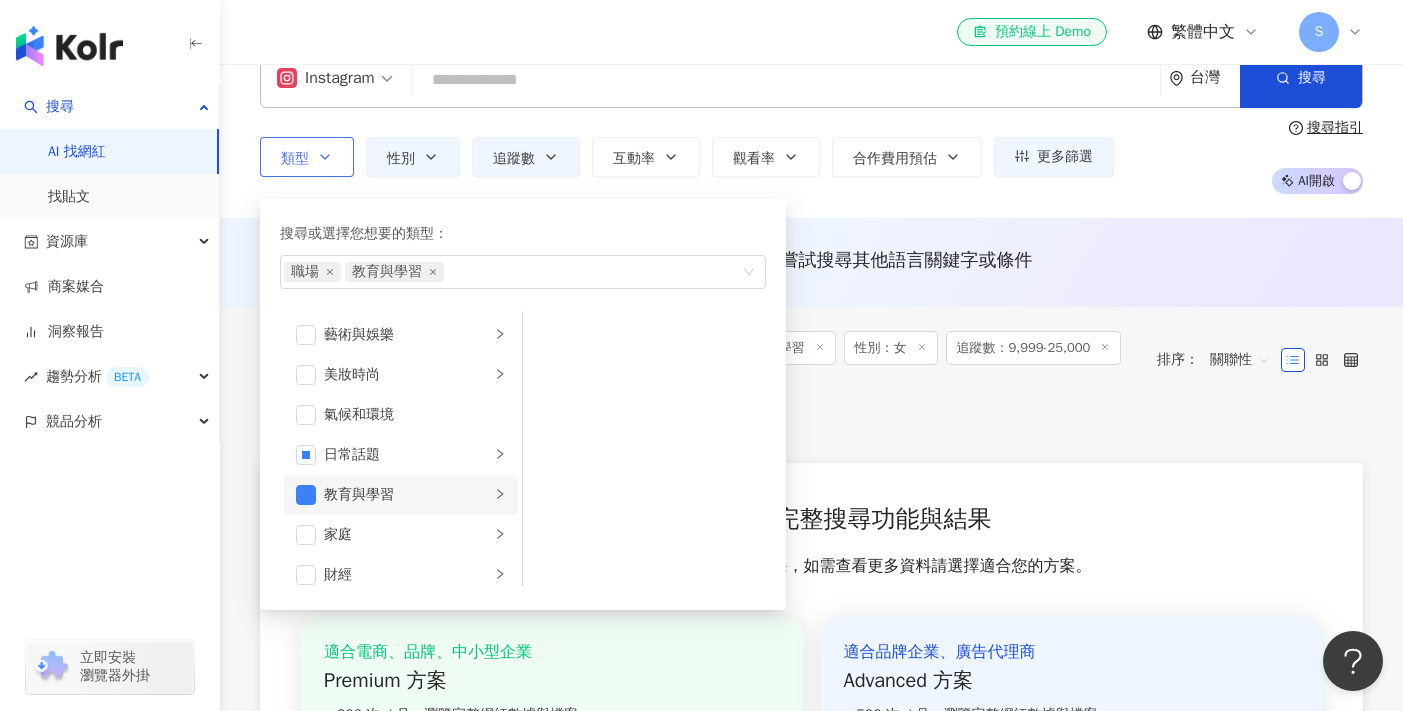scroll, scrollTop: 4, scrollLeft: 0, axis: vertical 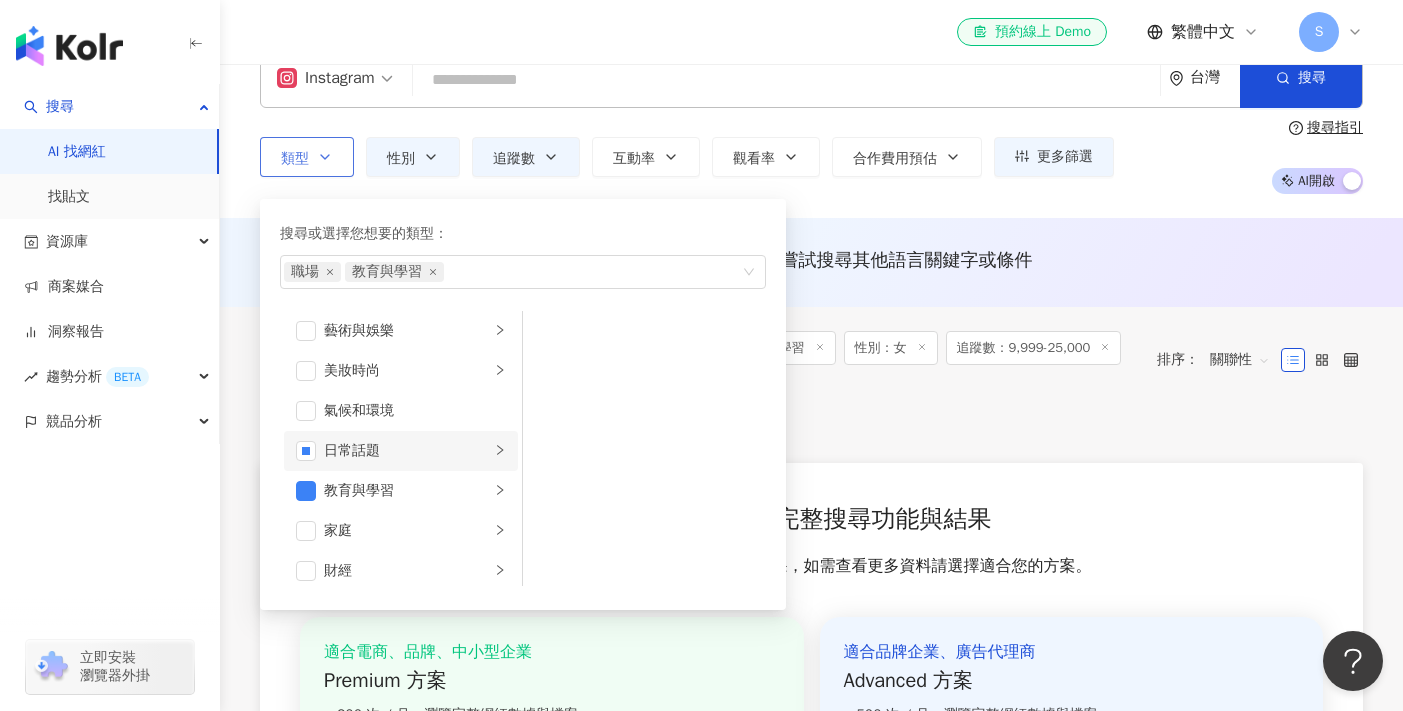 click on "日常話題" at bounding box center (407, 451) 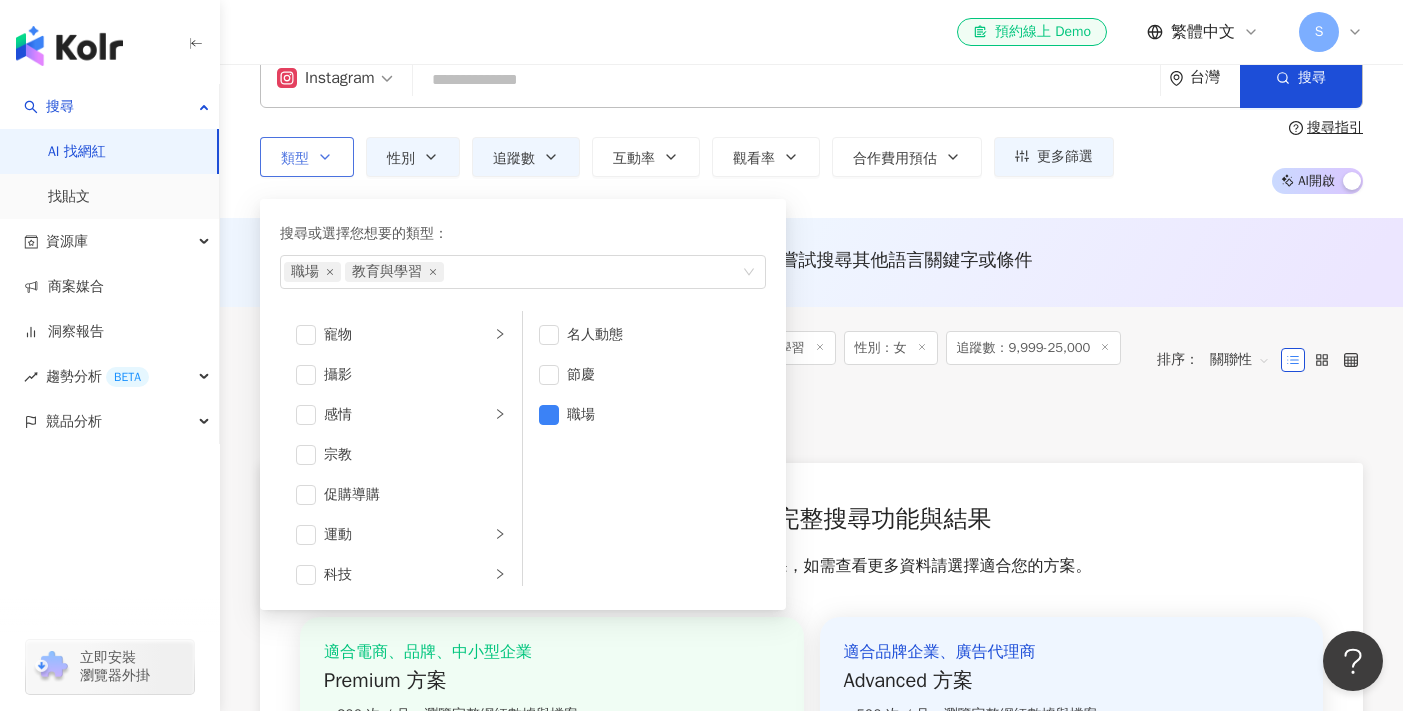 scroll, scrollTop: 693, scrollLeft: 0, axis: vertical 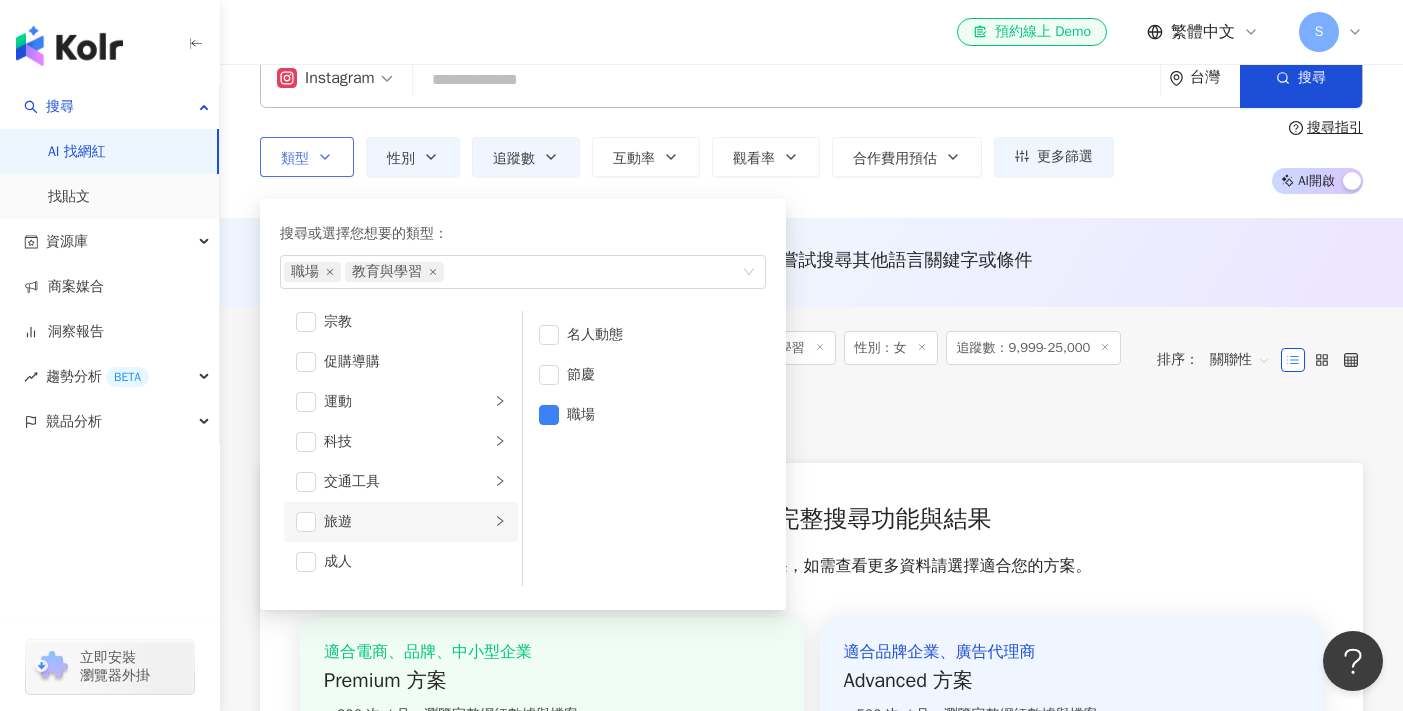 click on "旅遊" at bounding box center [407, 522] 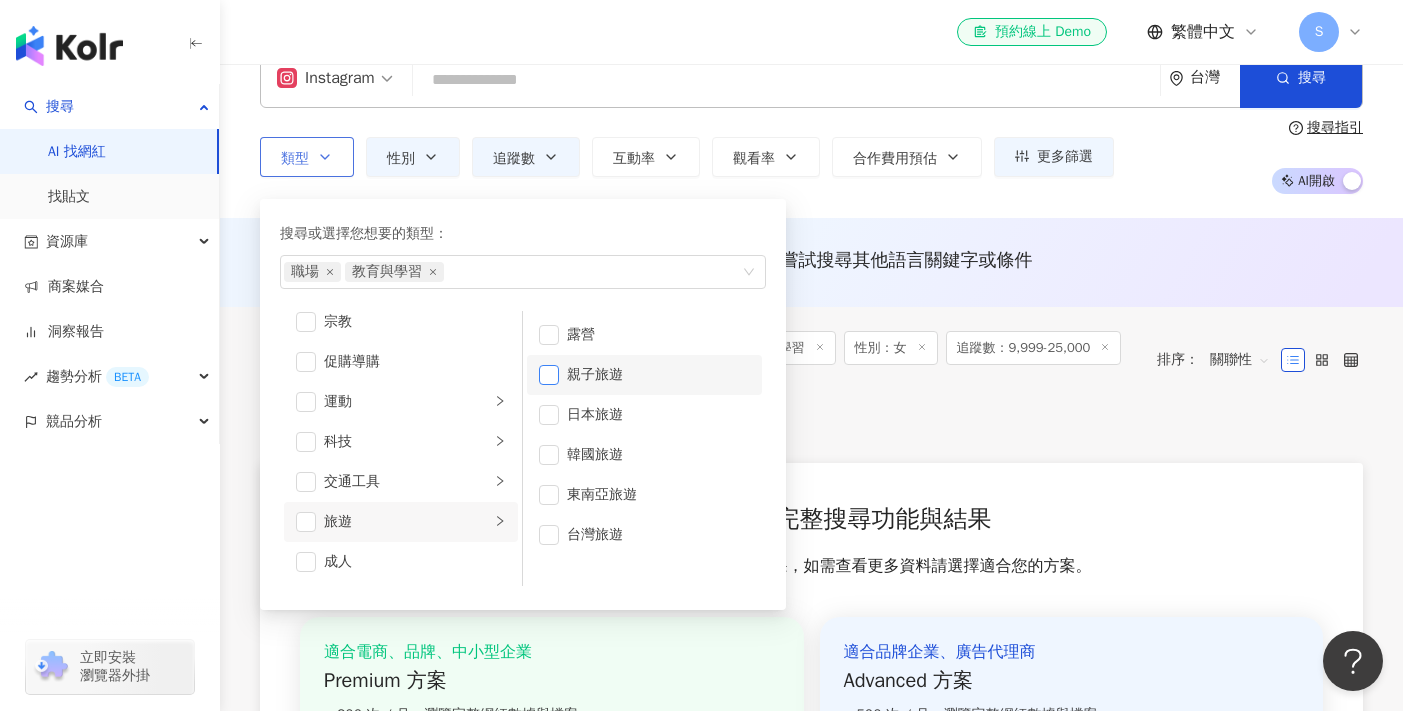 click at bounding box center (549, 375) 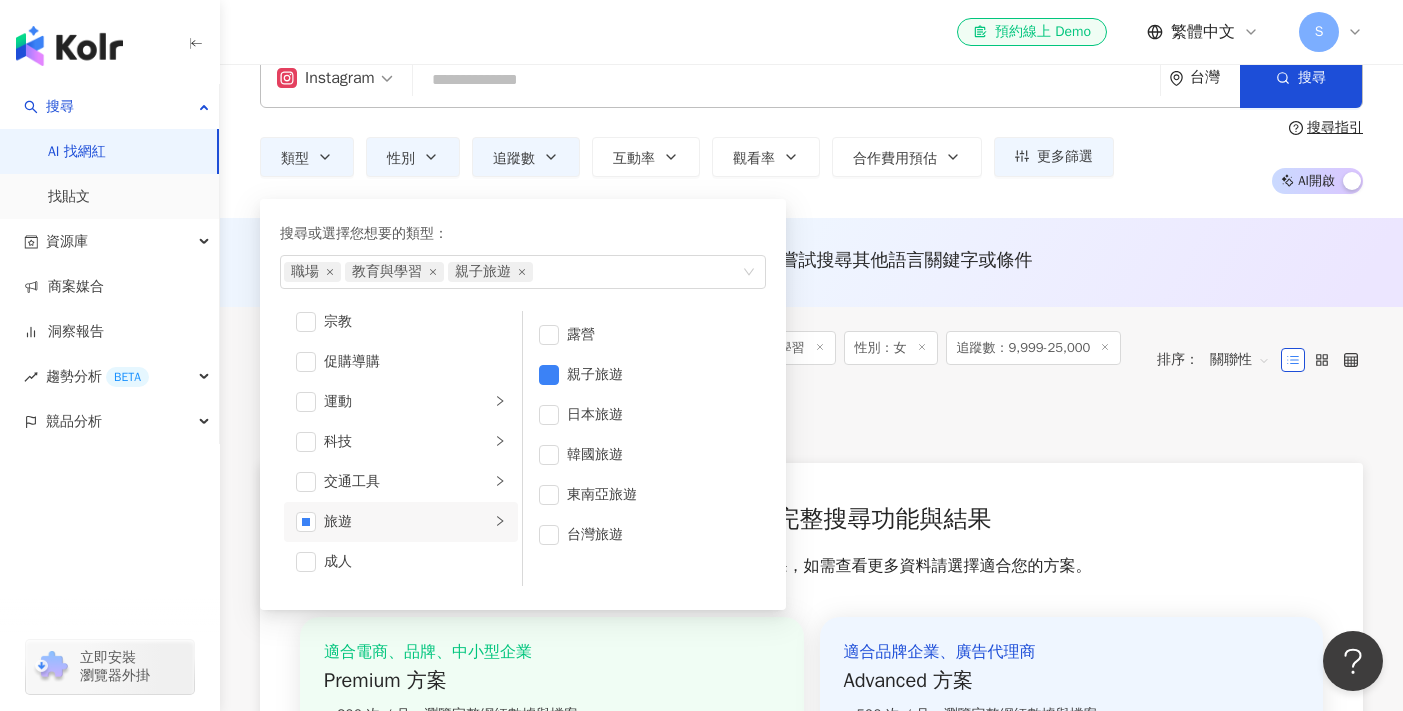 click on "Instagram 台灣 搜尋 047b3949-f364-4a62-a4ab-8e1289ac6dd0 Yuchia 33,993   追蹤者 搜尋名稱、敘述、貼文含有關鍵字 “ https://www.instagram.com/snsdlike1/ ” 的網紅 類型 搜尋或選擇您想要的類型： 職場 教育與學習 親子旅遊   藝術與娛樂 美妝時尚 氣候和環境 日常話題 教育與學習 家庭 財經 美食 命理占卜 遊戲 法政社會 生活風格 影視娛樂 醫療與健康 寵物 攝影 感情 宗教 促購導購 運動 科技 交通工具 旅遊 成人 露營 親子旅遊 日本旅遊 韓國旅遊 東南亞旅遊 台灣旅遊 性別 追蹤數 互動率 觀看率 合作費用預估  更多篩選 搜尋指引 AI  開啟 AI  關閉" at bounding box center [811, 121] 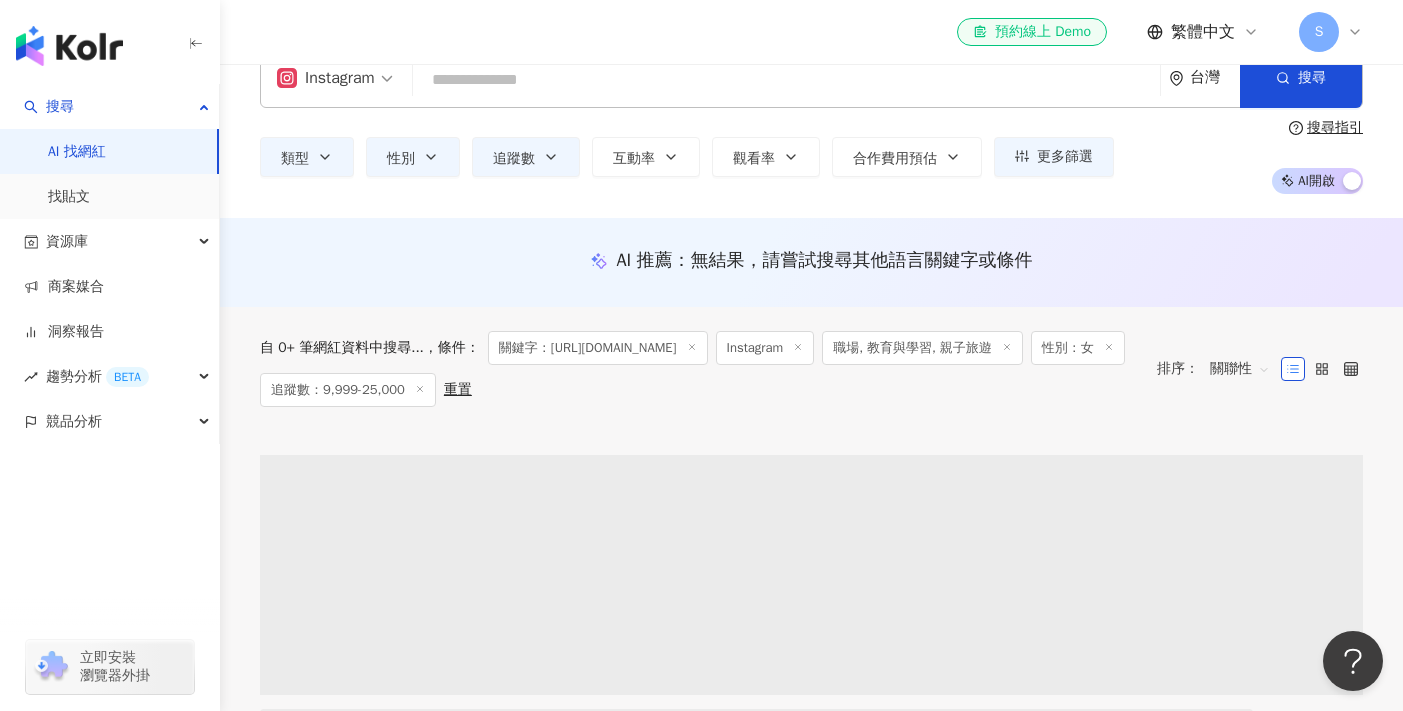scroll, scrollTop: 0, scrollLeft: 0, axis: both 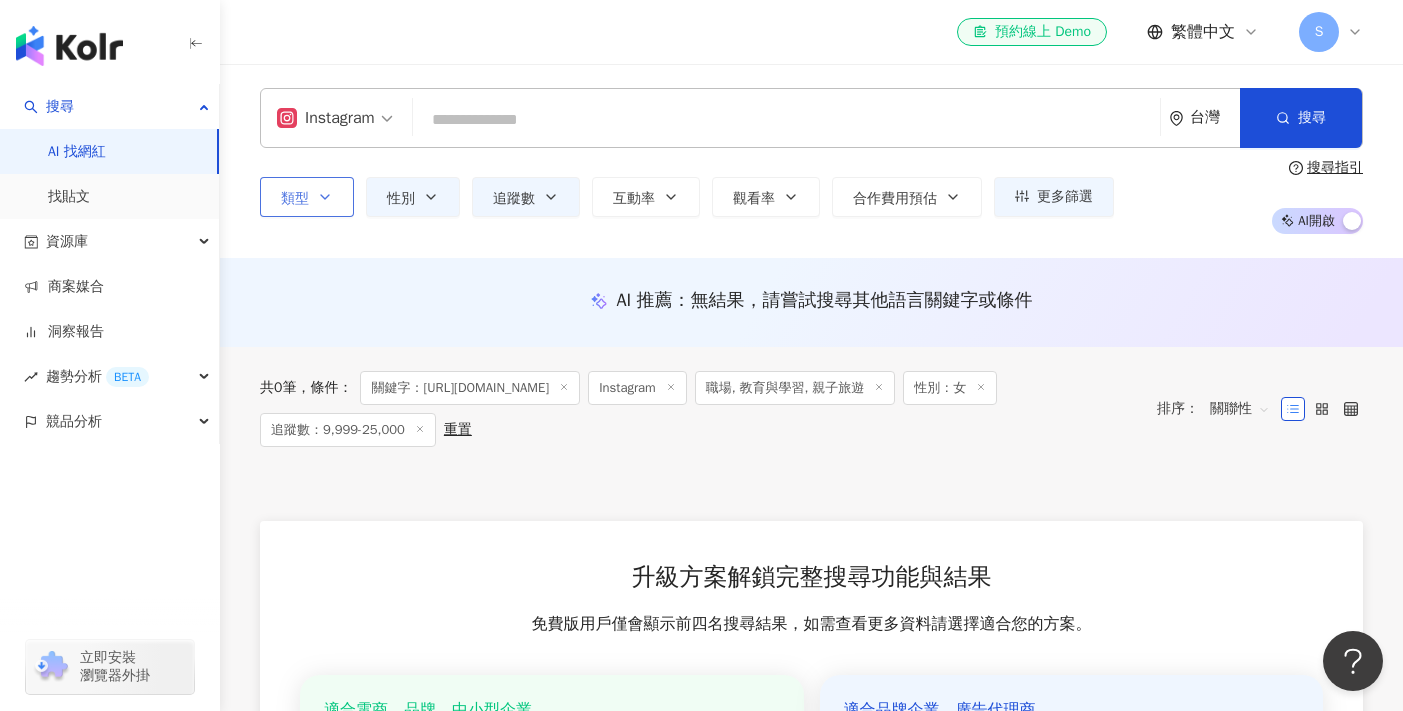 click 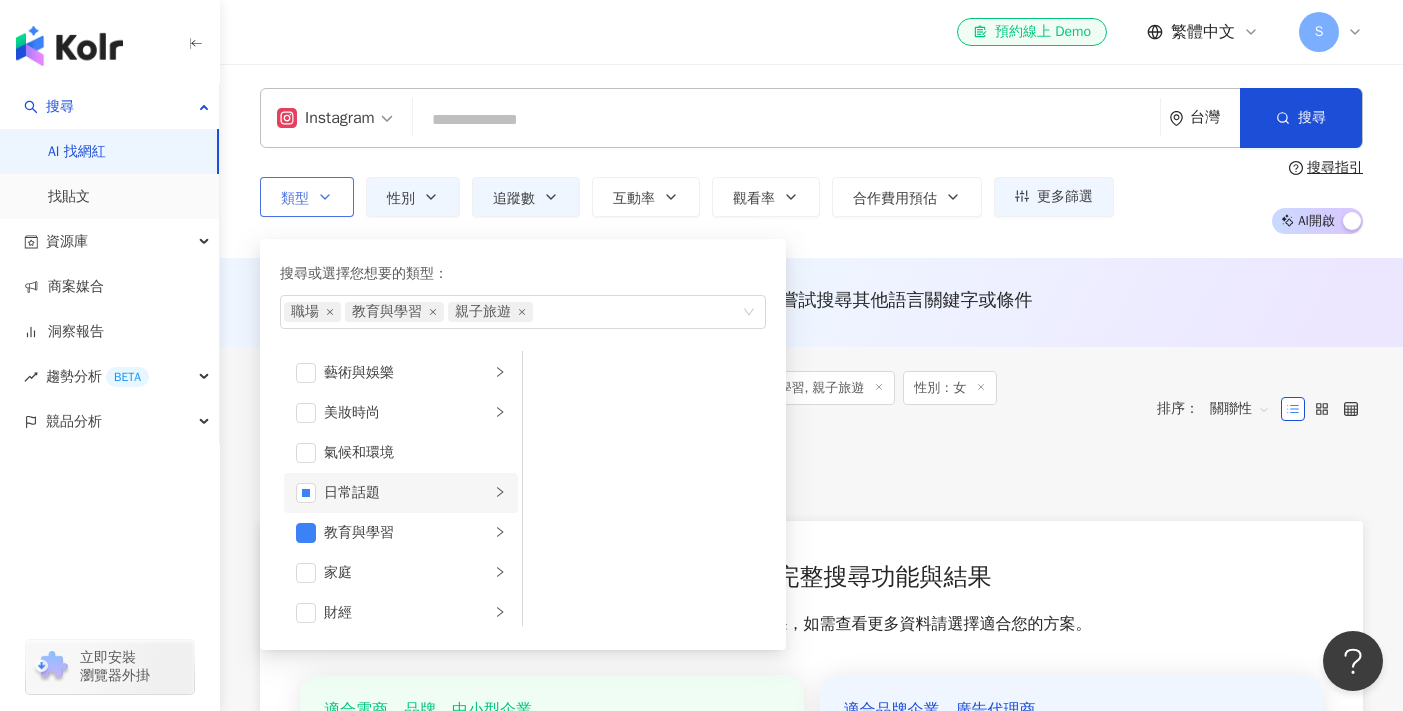 scroll, scrollTop: 0, scrollLeft: 0, axis: both 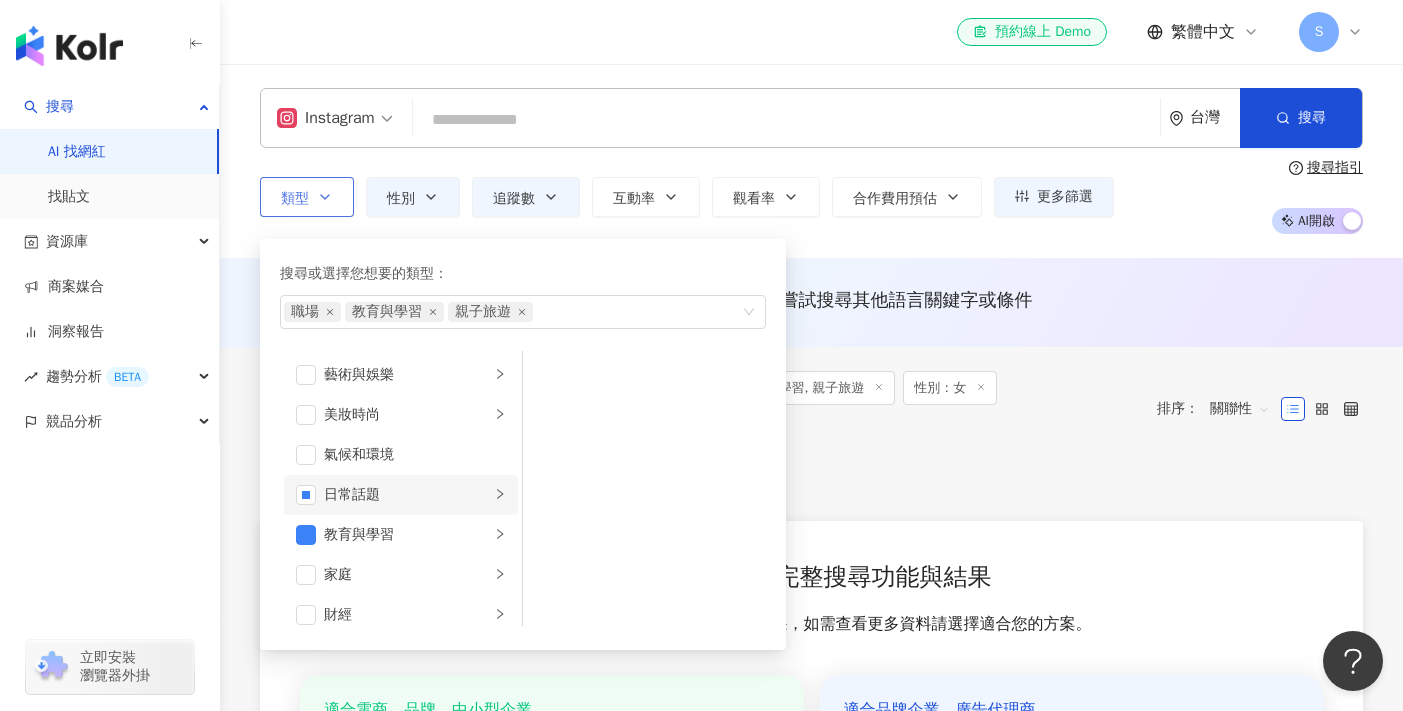 click on "日常話題" at bounding box center (407, 495) 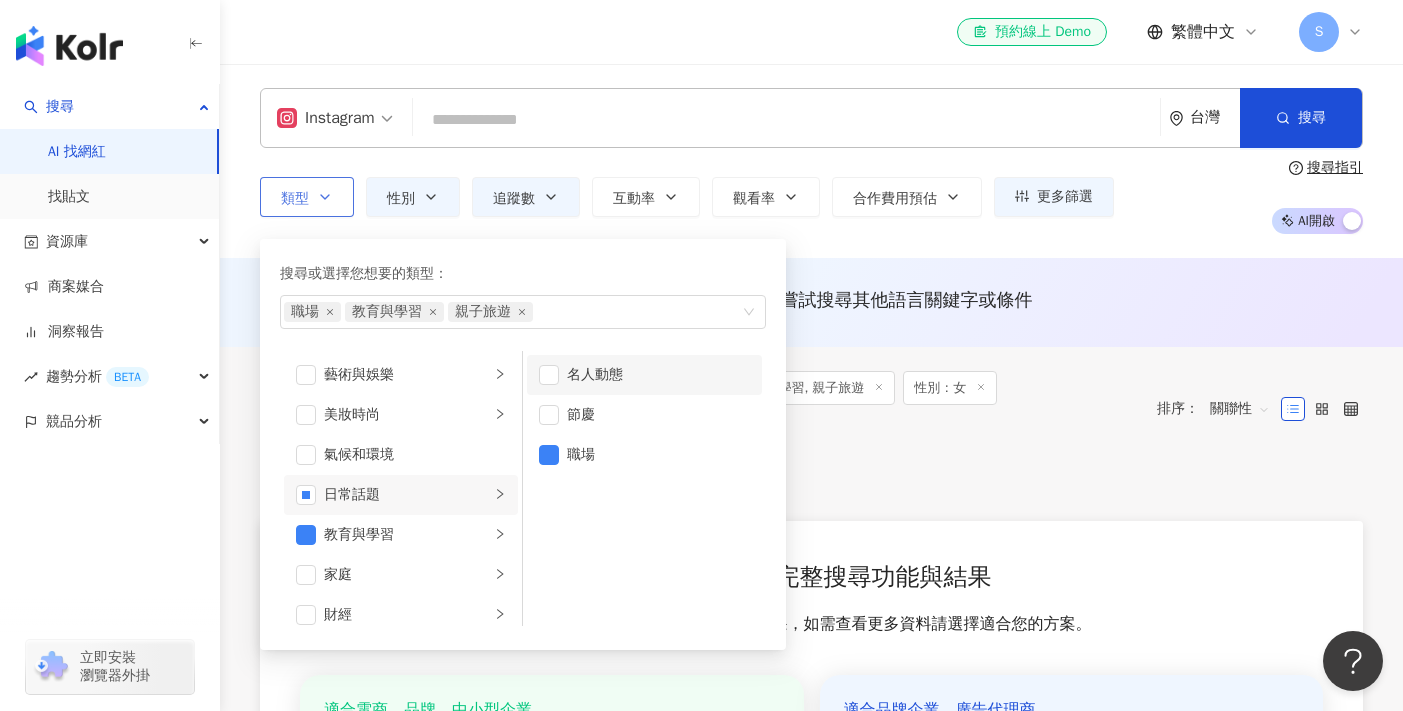 click on "名人動態" at bounding box center [658, 375] 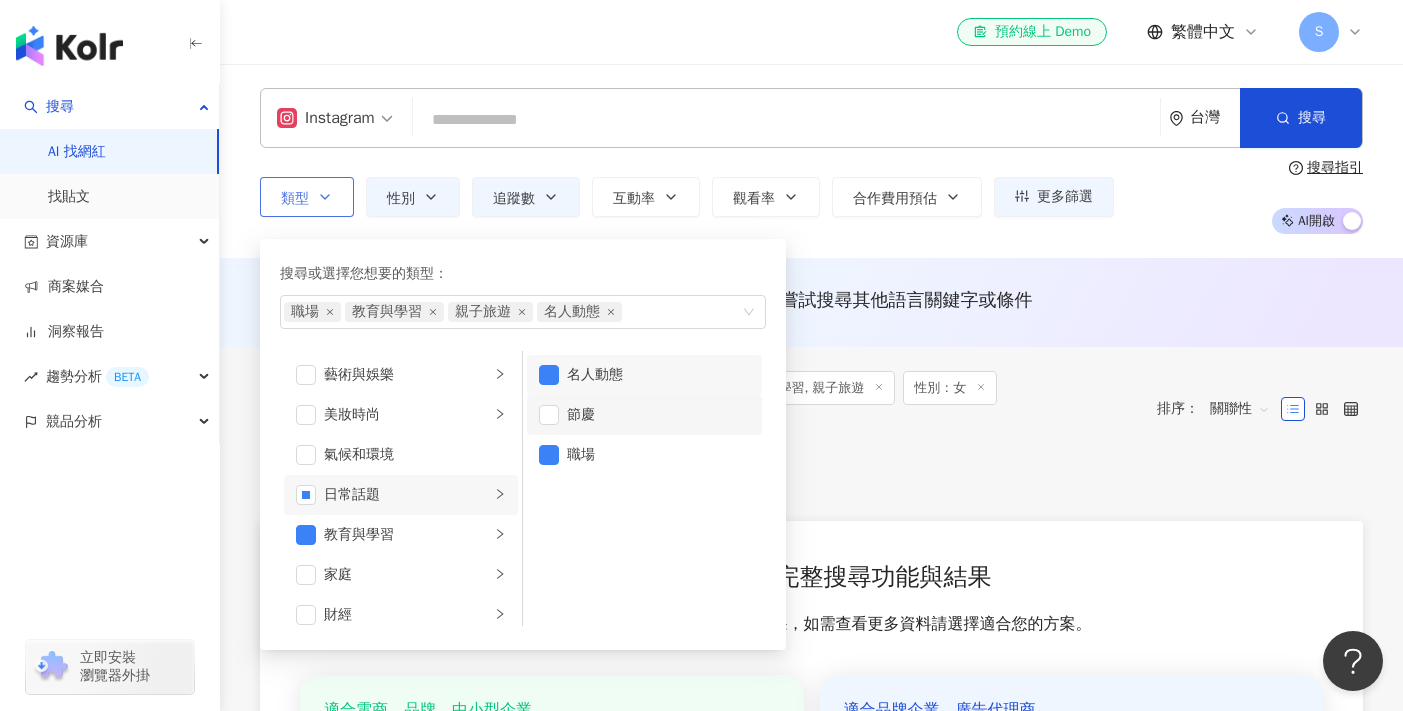 click on "節慶" at bounding box center [658, 415] 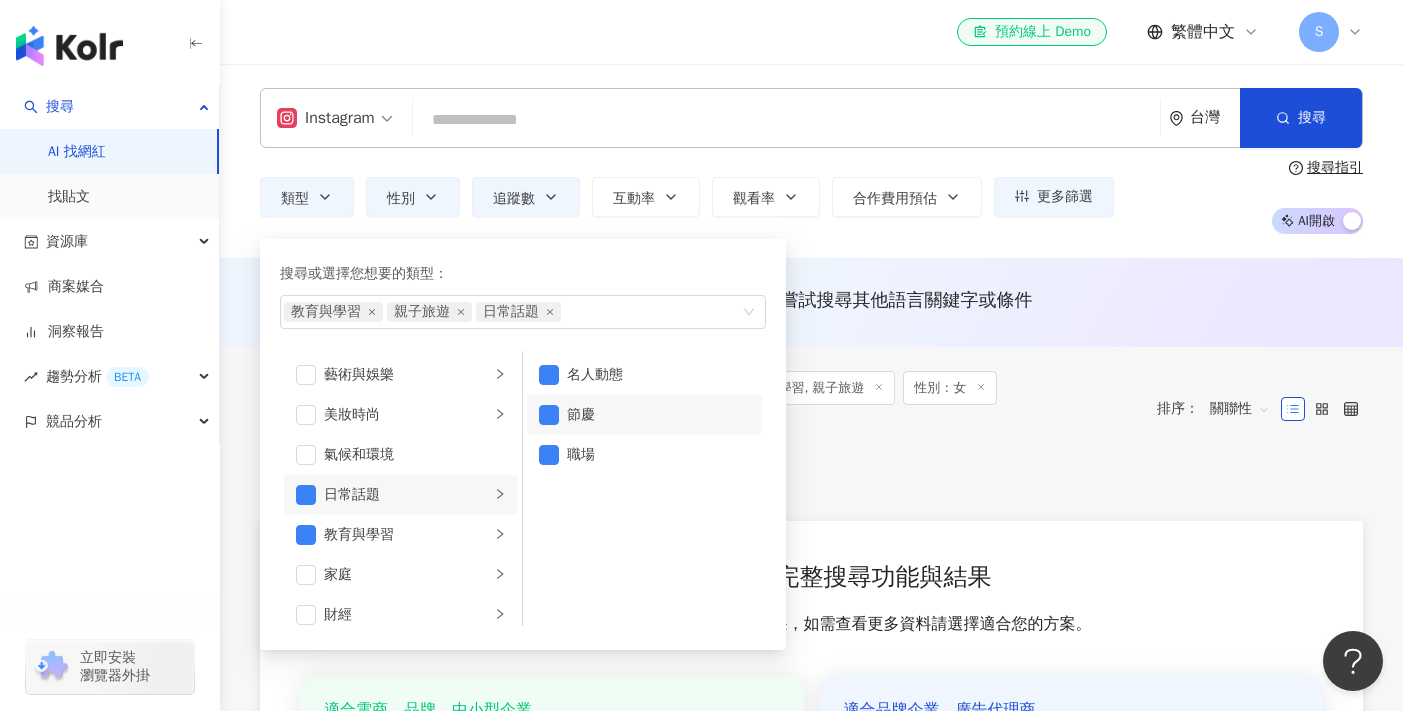 click at bounding box center [811, 496] 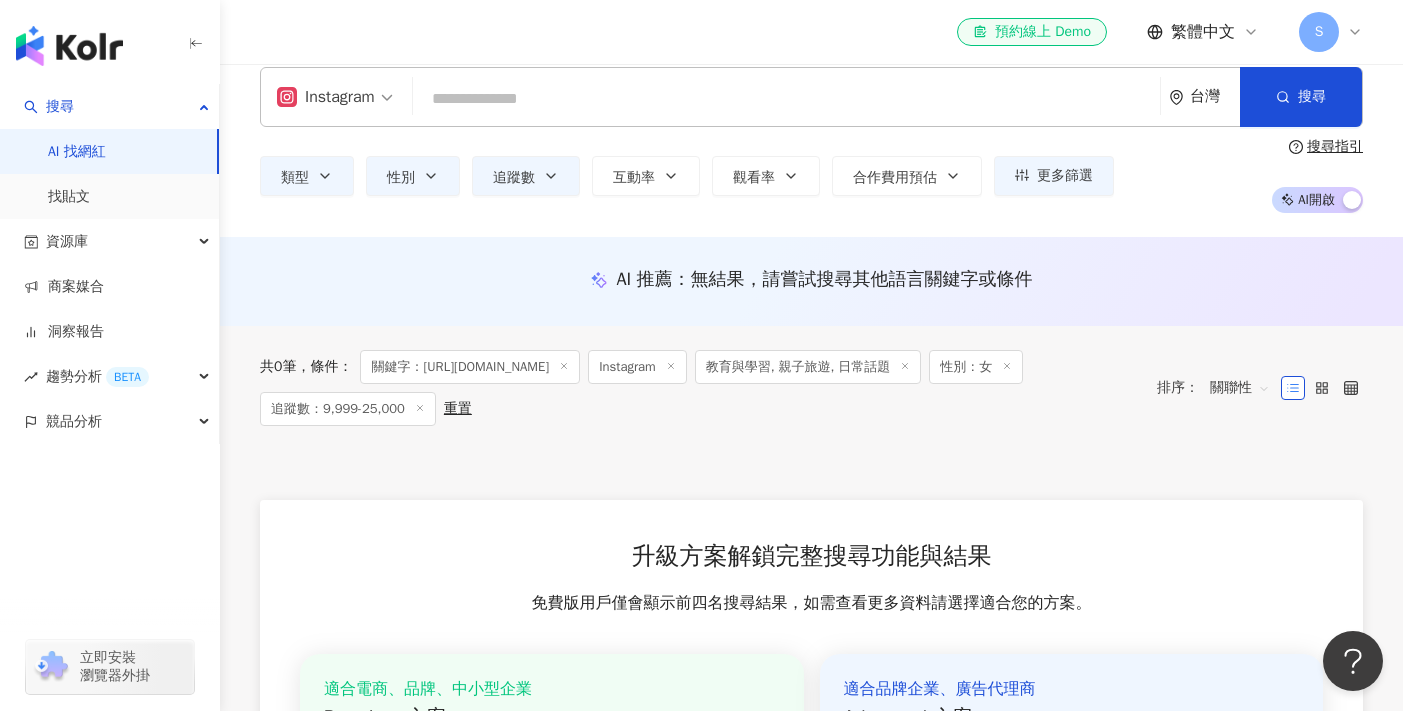 scroll, scrollTop: 0, scrollLeft: 0, axis: both 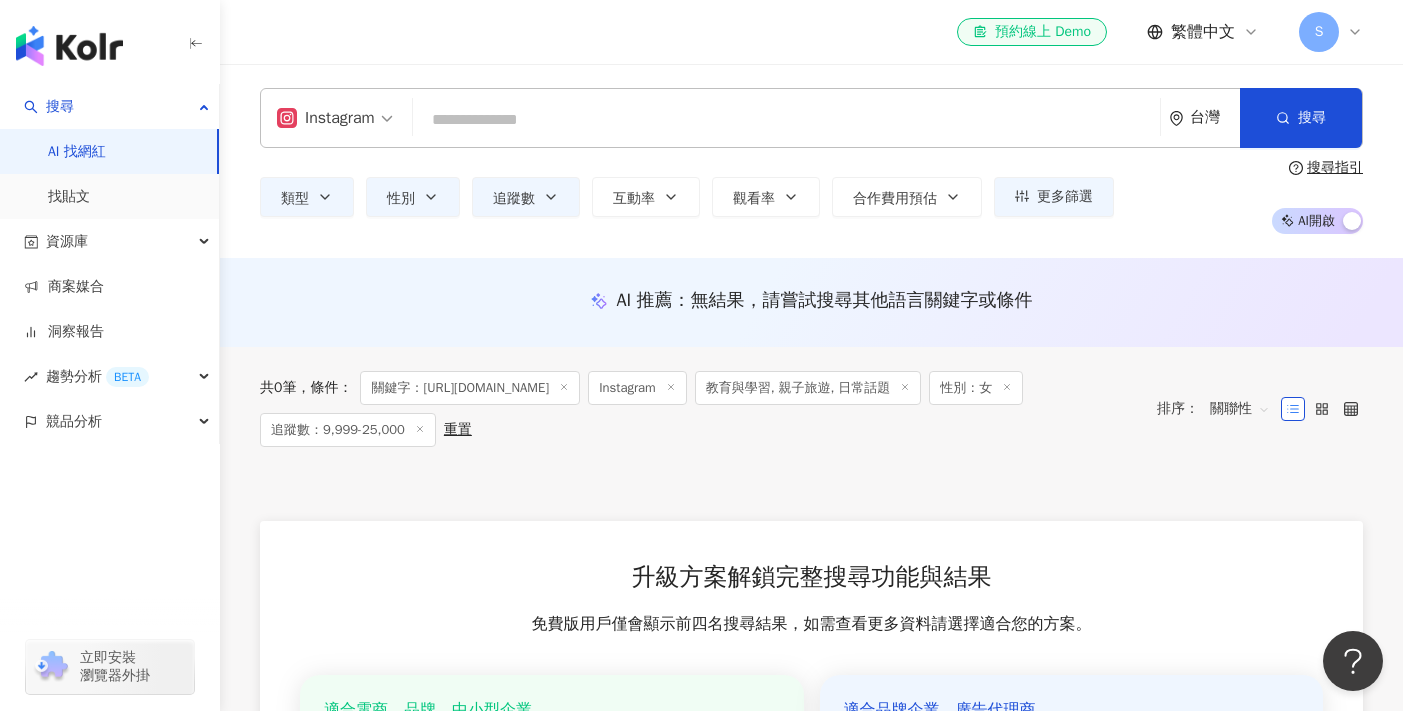 click on "教育與學習, 親子旅遊, 日常話題" at bounding box center [808, 388] 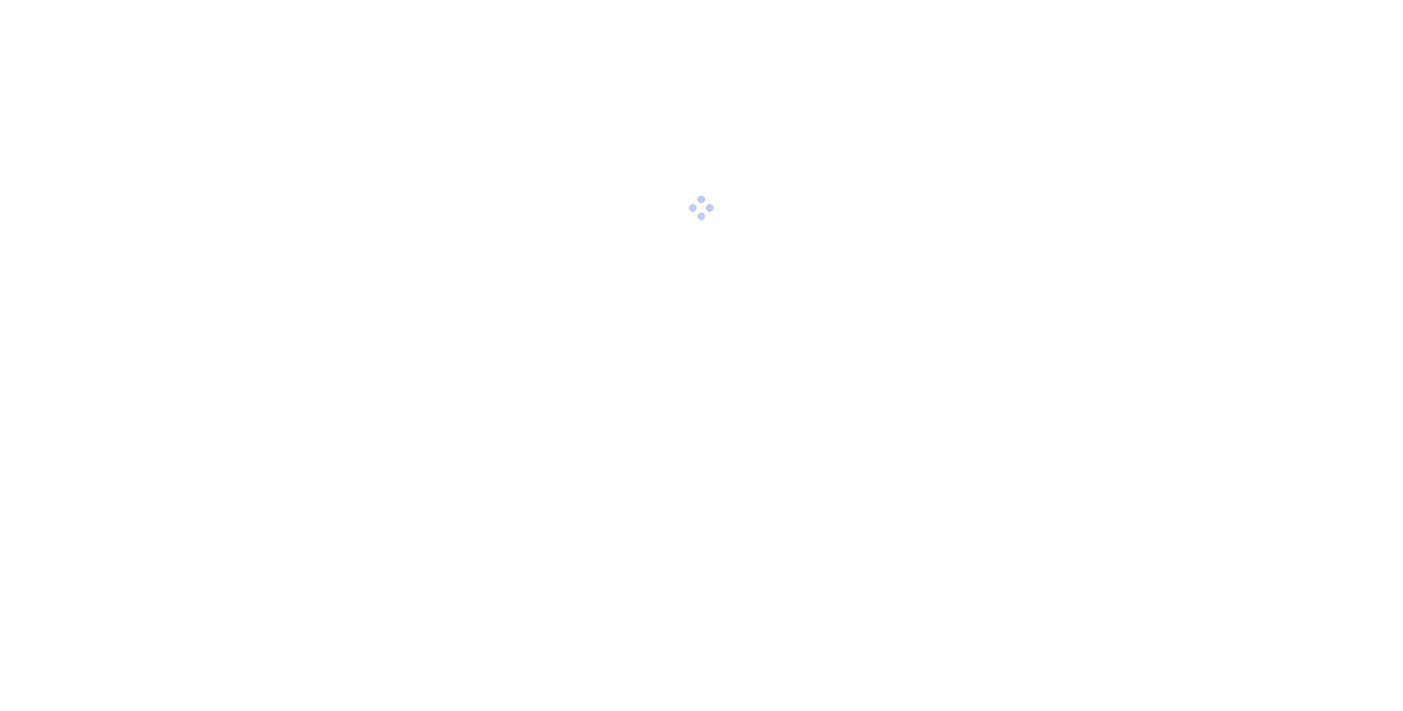 scroll, scrollTop: 0, scrollLeft: 0, axis: both 